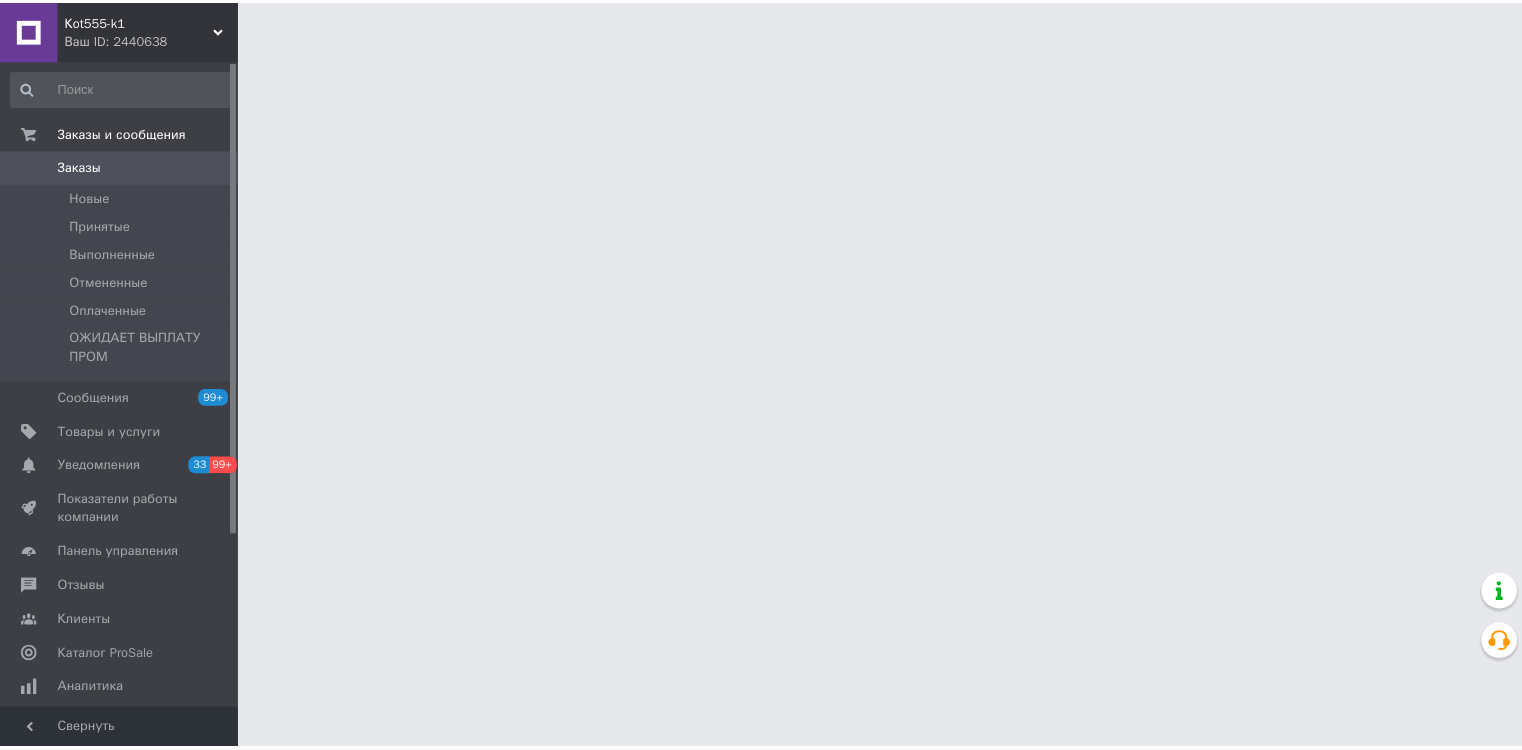 scroll, scrollTop: 0, scrollLeft: 0, axis: both 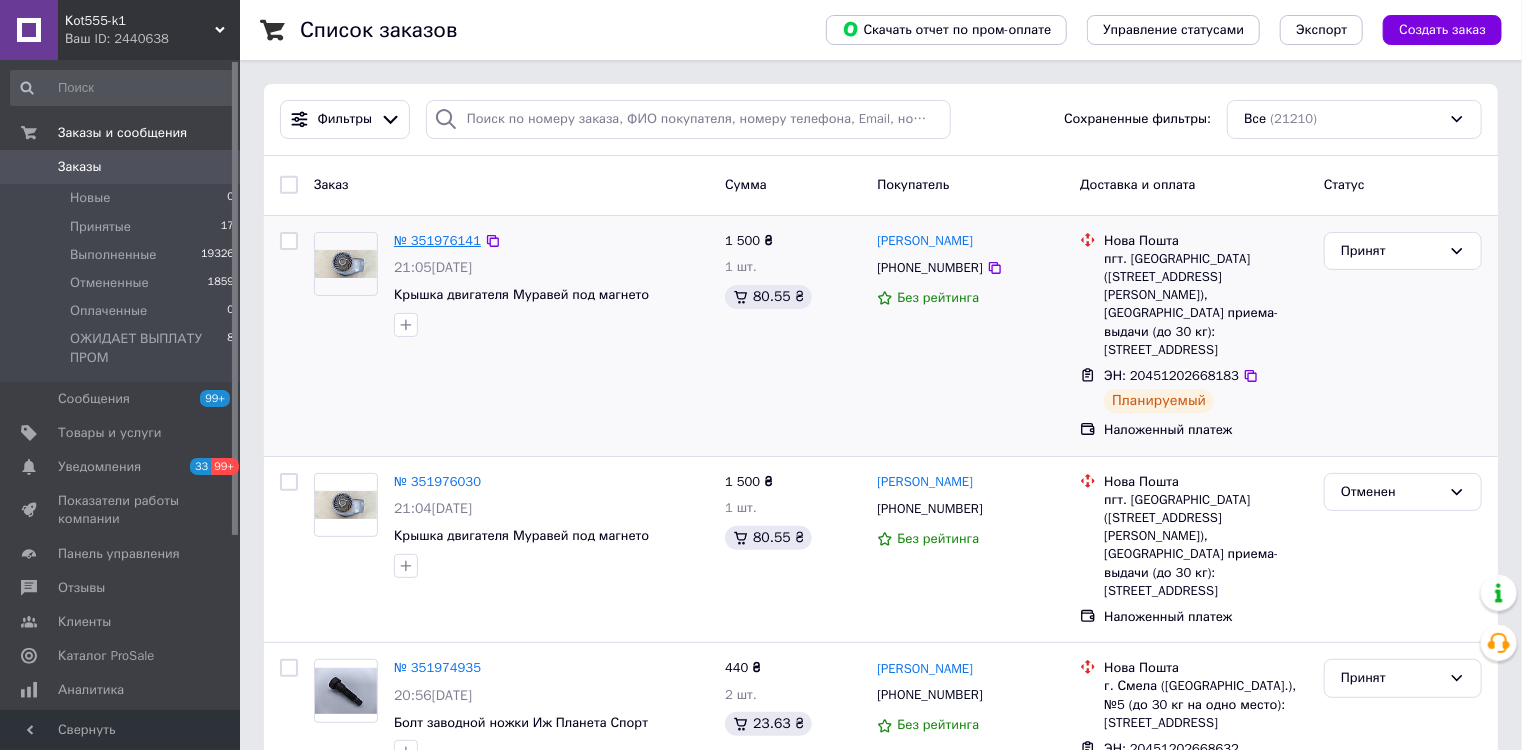 click on "№ 351976141" at bounding box center [437, 240] 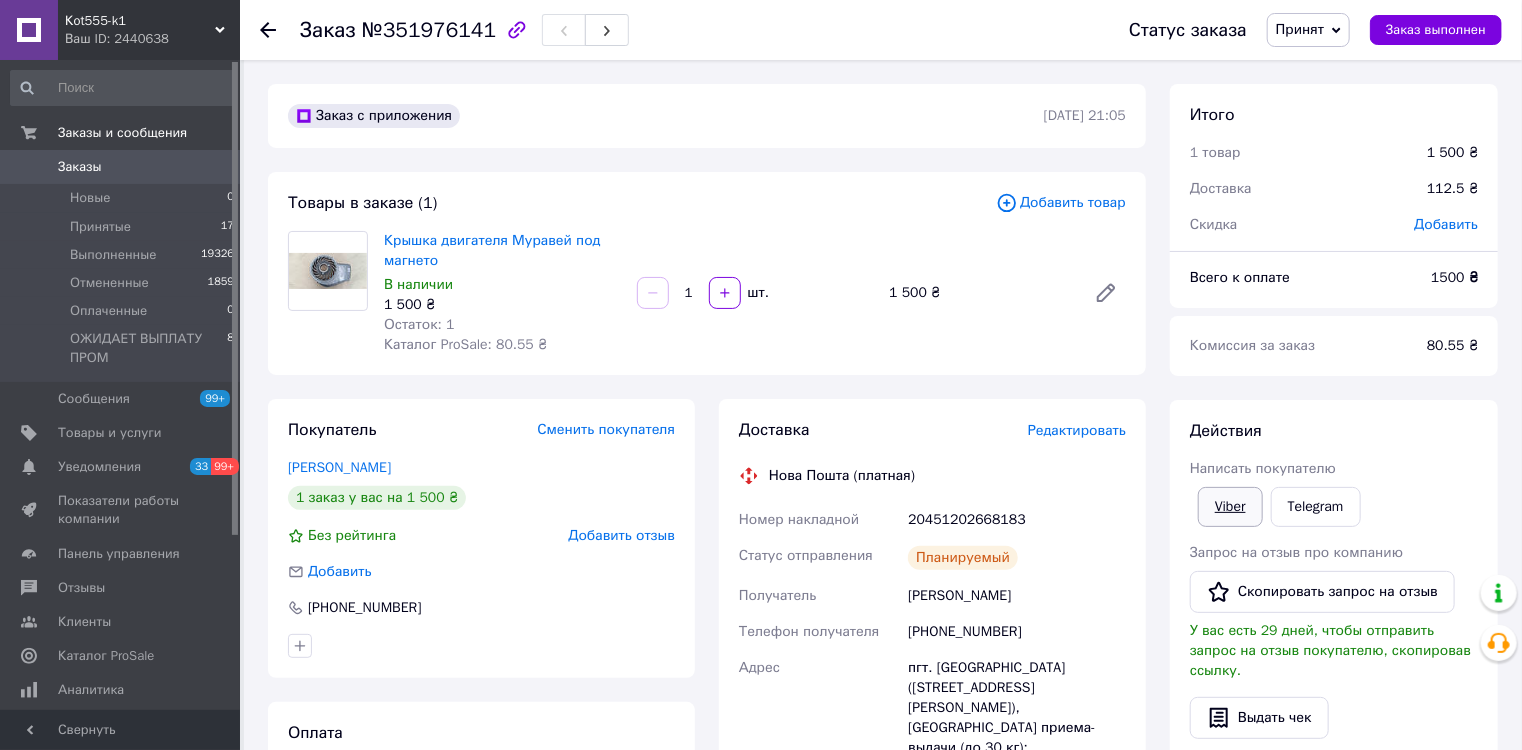 click on "Viber" at bounding box center [1230, 507] 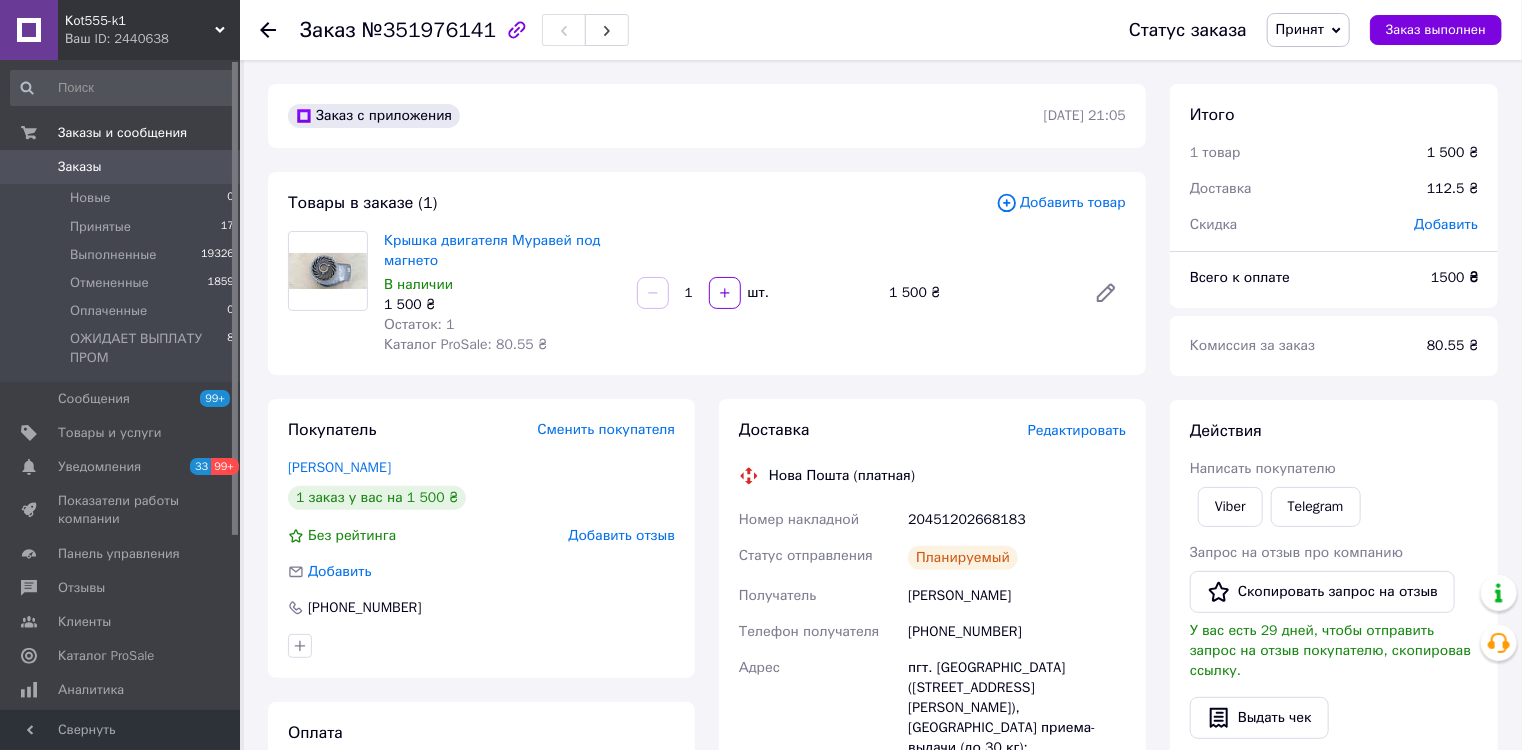 click on "Заказы" at bounding box center [80, 167] 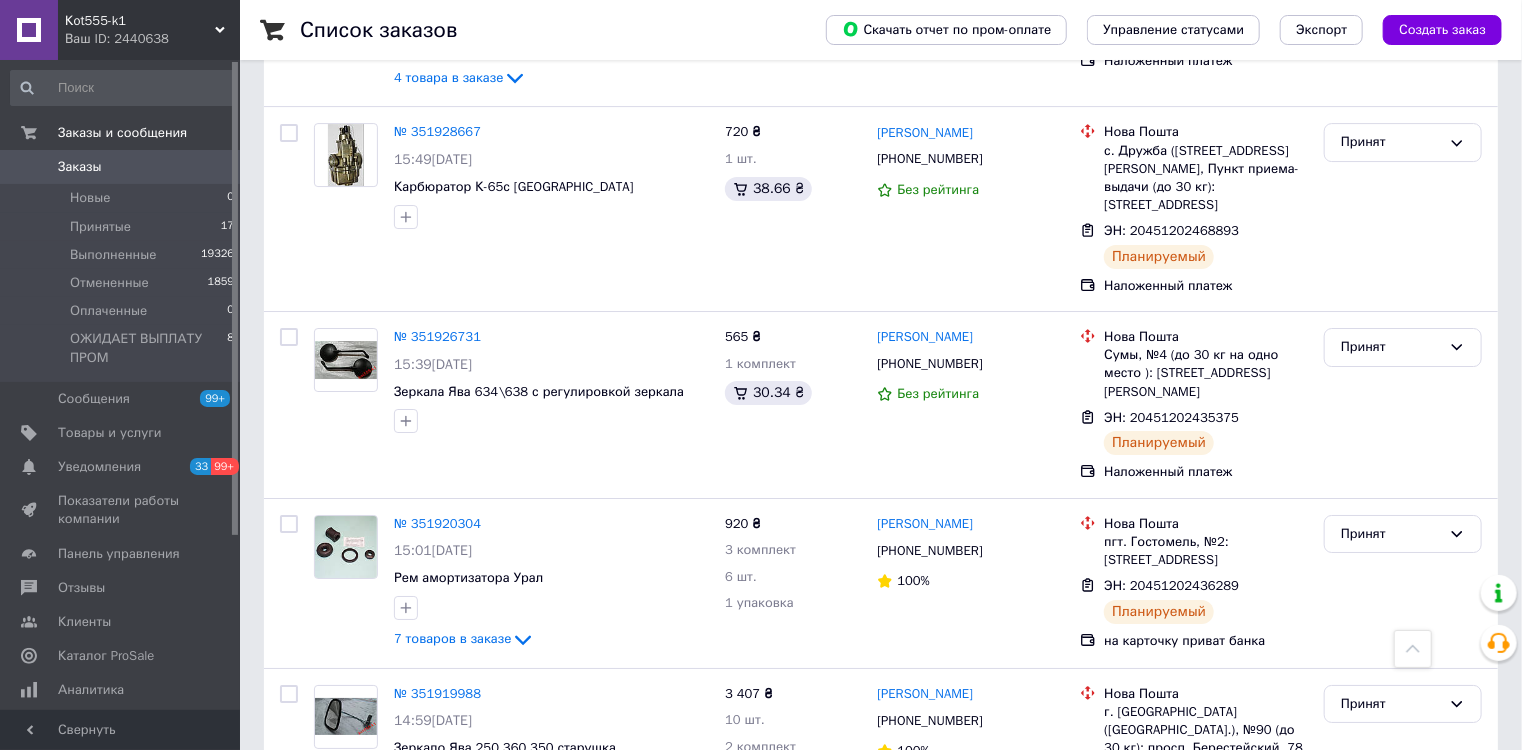 scroll, scrollTop: 3440, scrollLeft: 0, axis: vertical 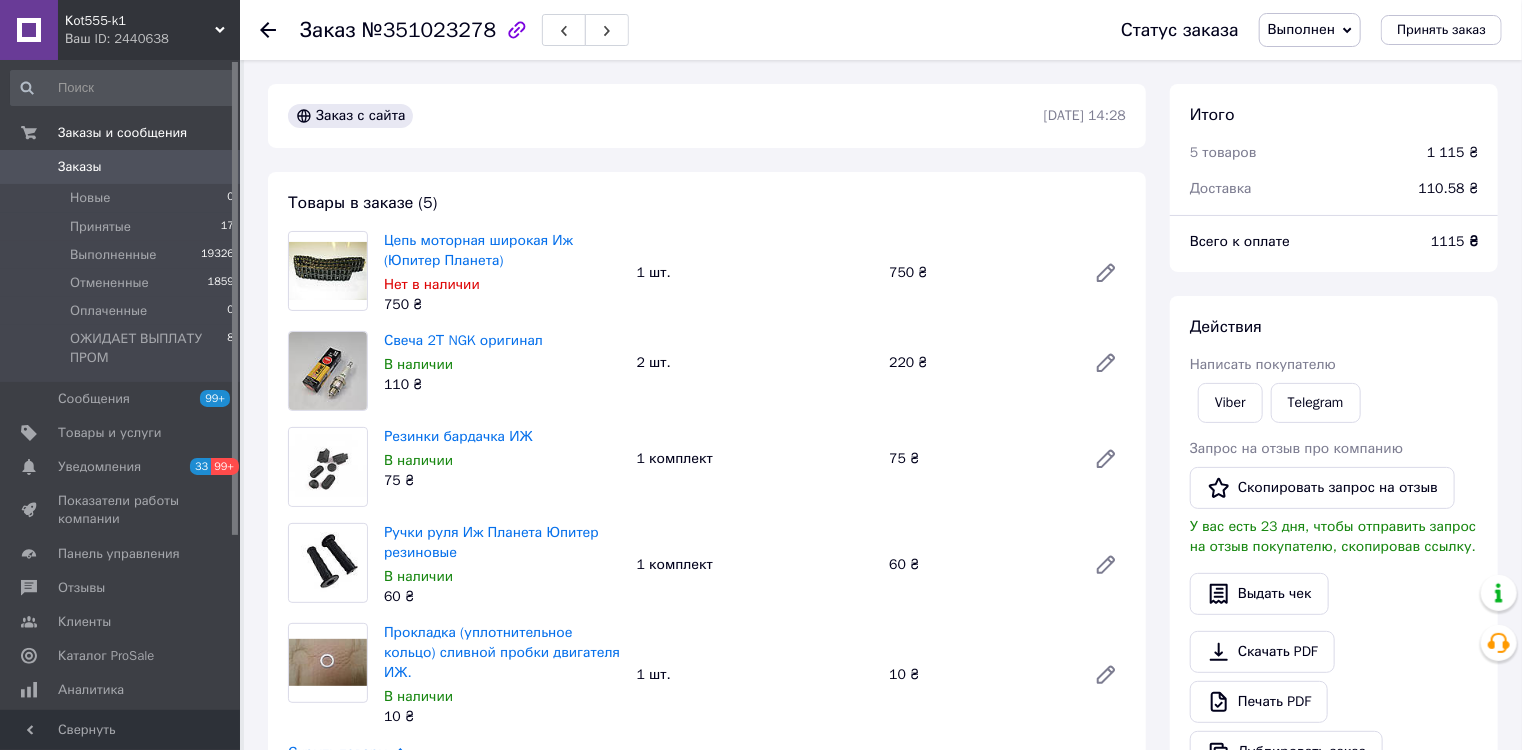 click on "Заказы" at bounding box center (121, 167) 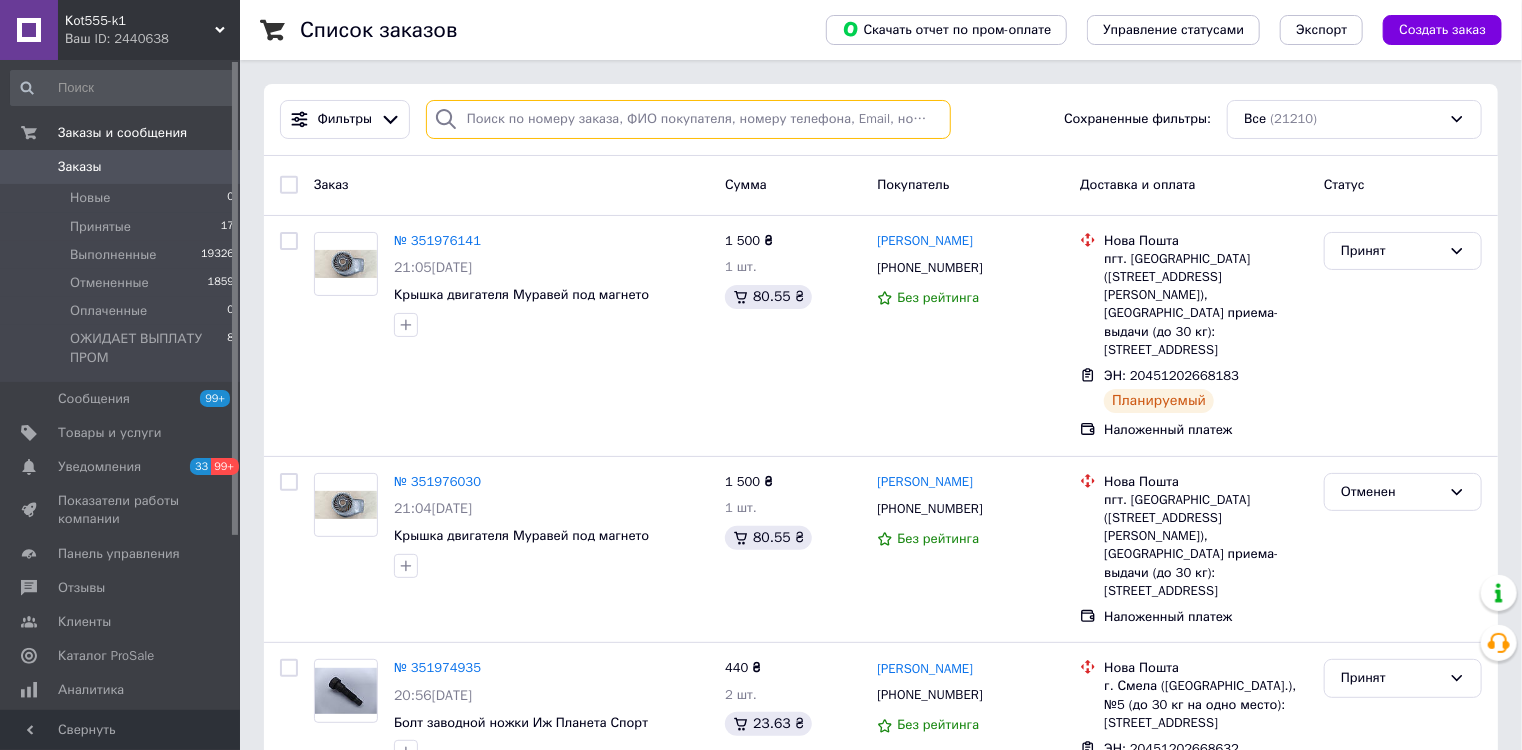 paste on "[PHONE_NUMBER]" 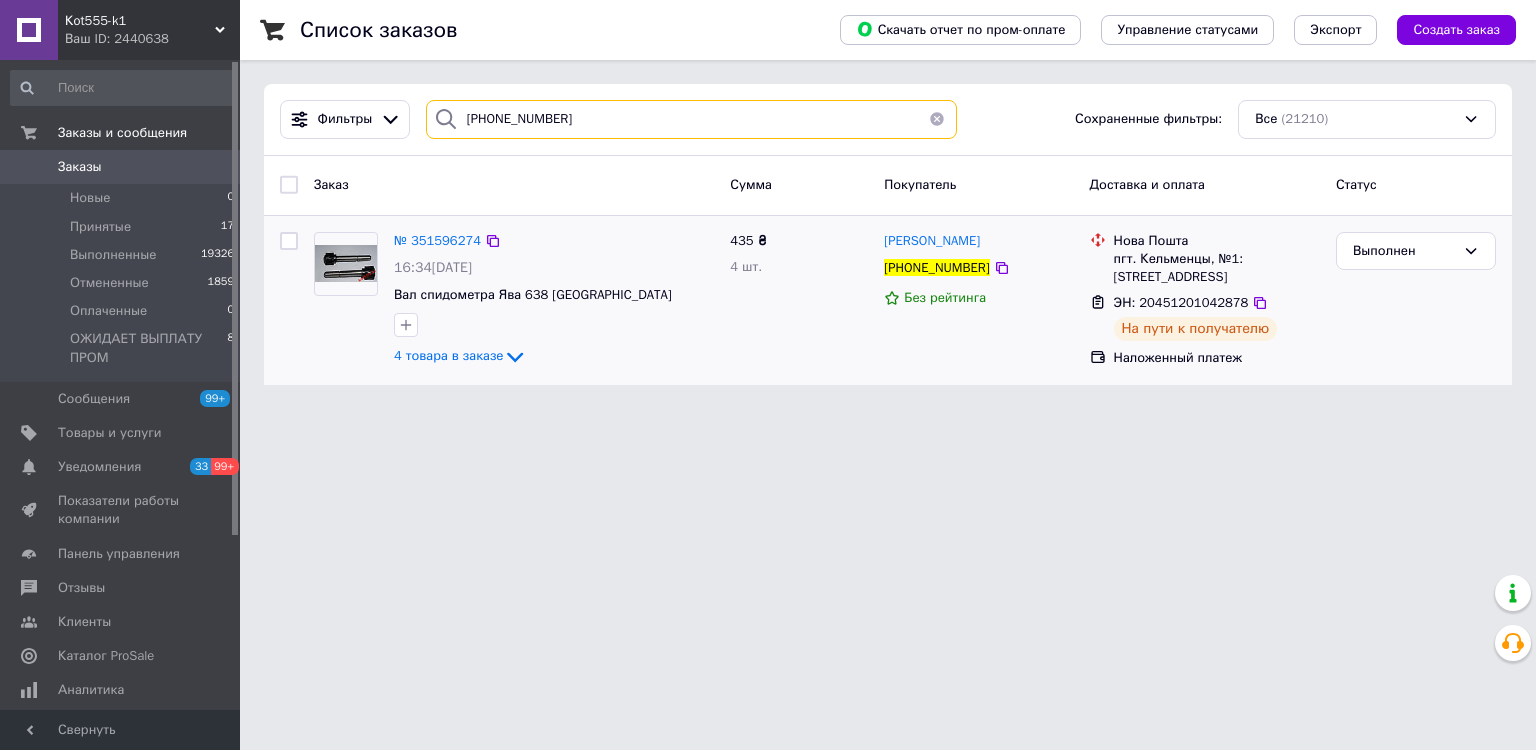 type on "+380969317090" 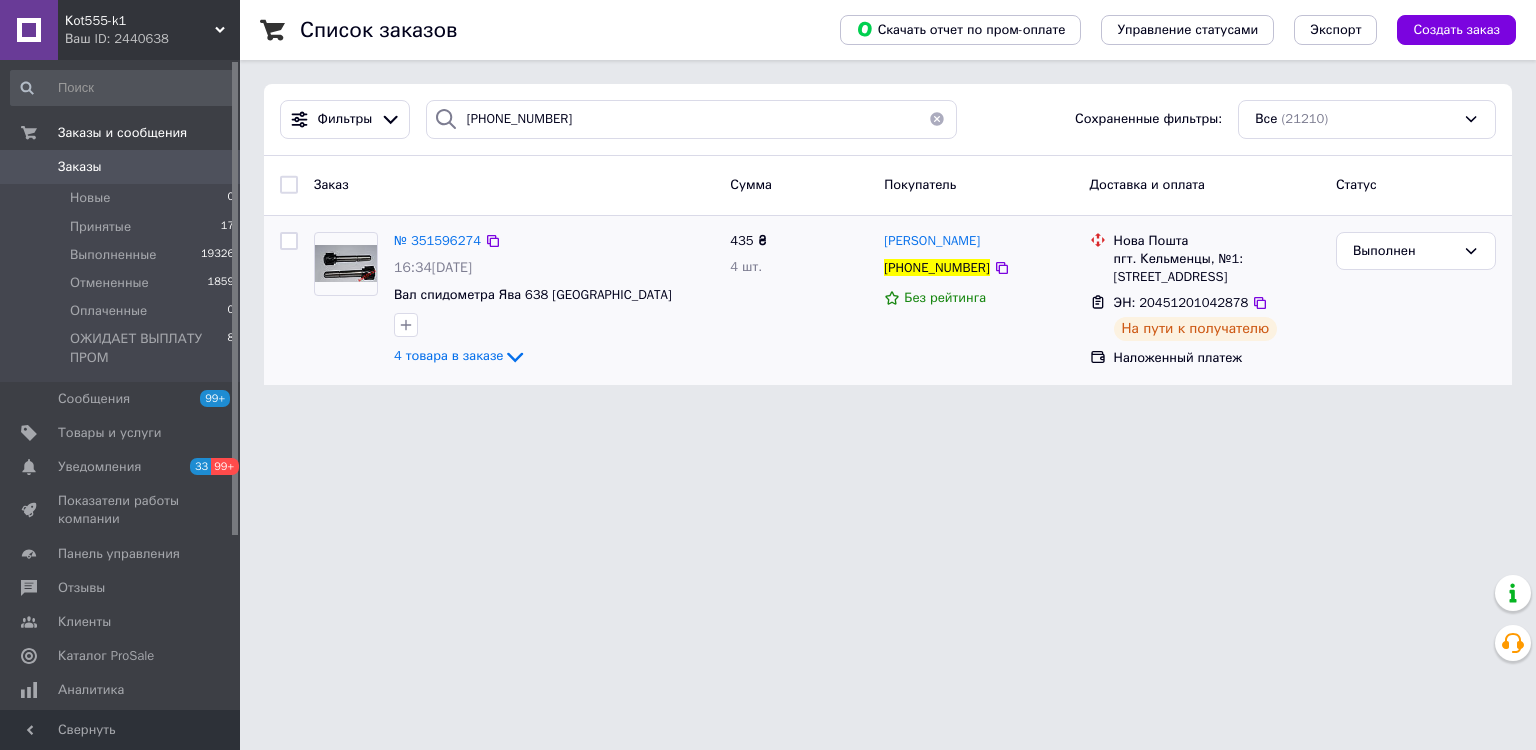drag, startPoint x: 1092, startPoint y: 292, endPoint x: 1294, endPoint y: 322, distance: 204.21558 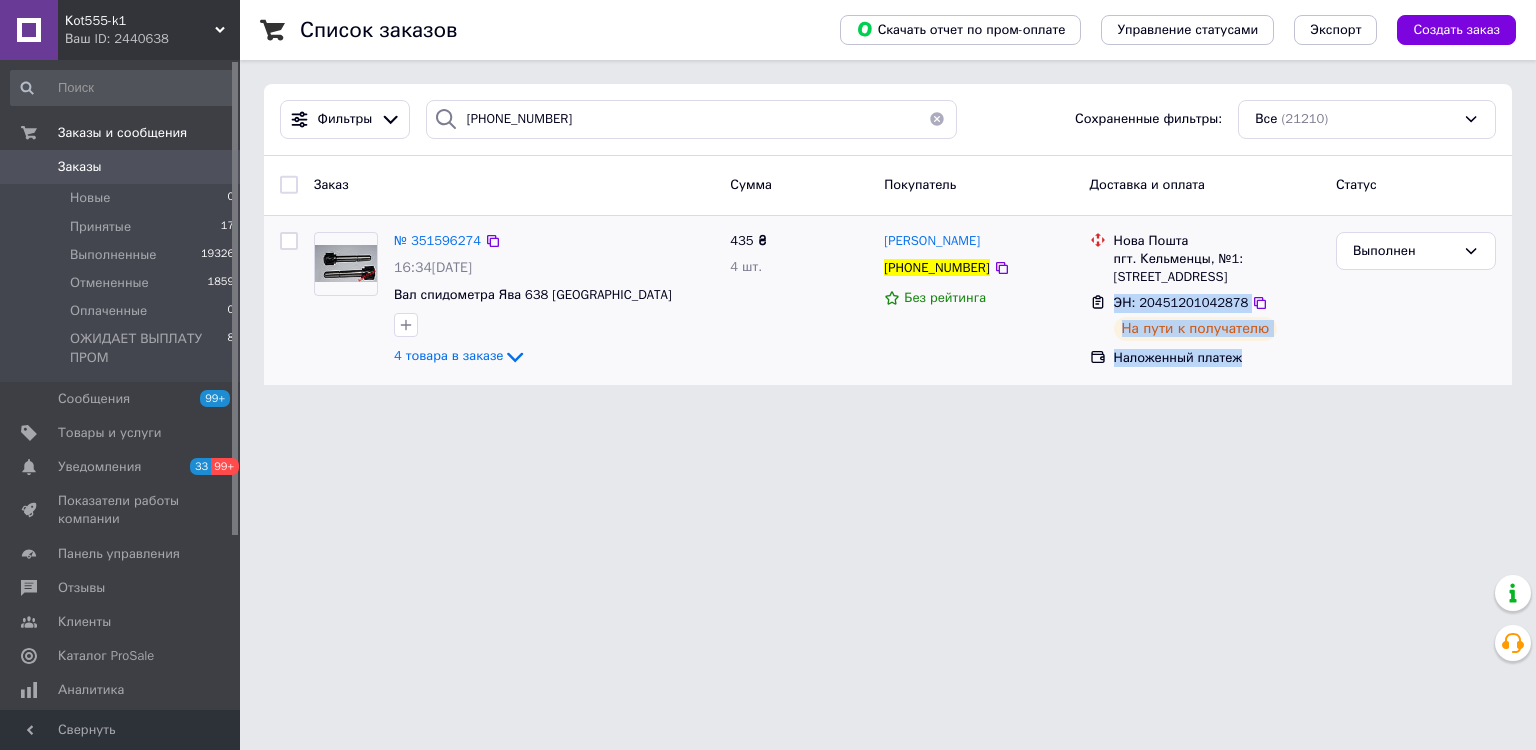 drag, startPoint x: 1114, startPoint y: 296, endPoint x: 1305, endPoint y: 345, distance: 197.1852 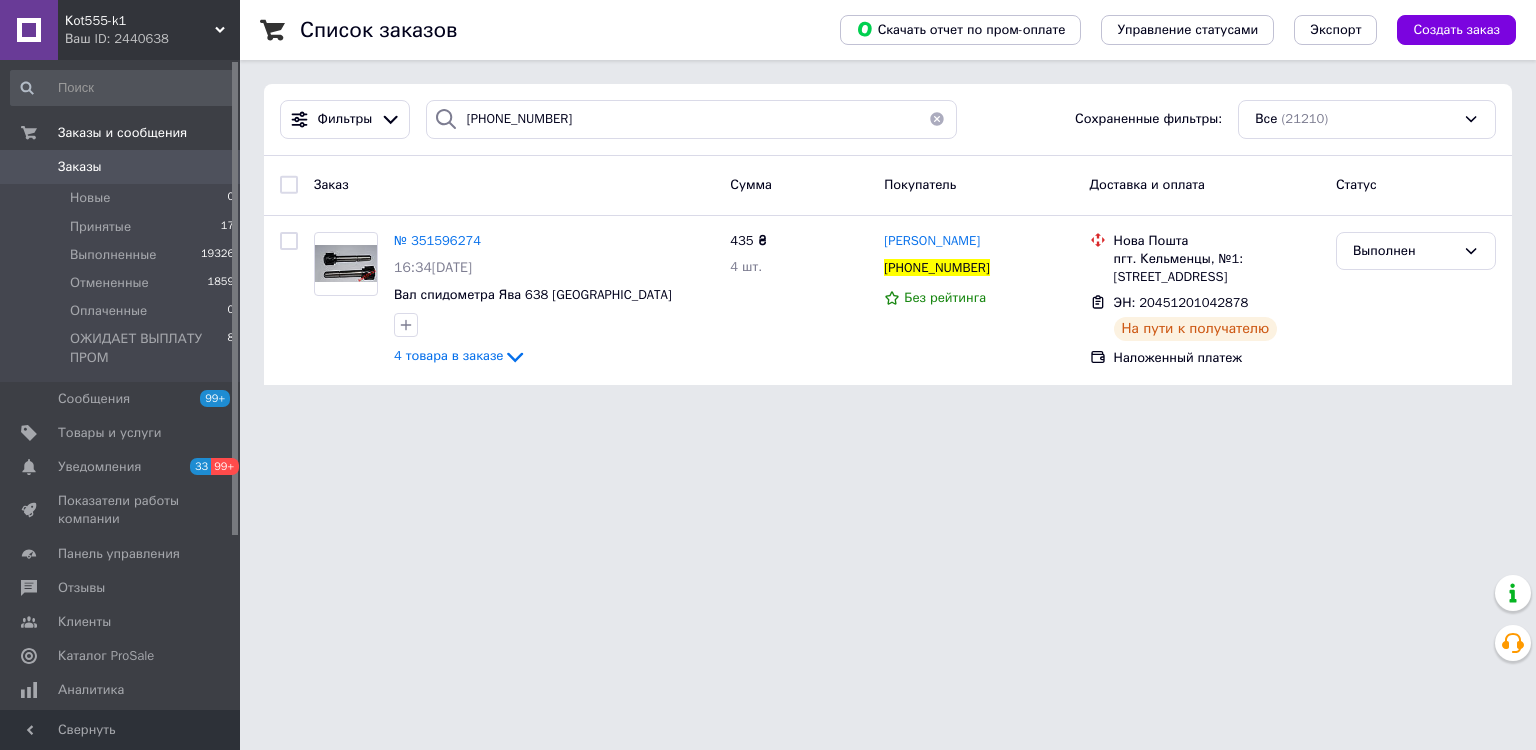 click on "Кot555-k1 Ваш ID: 2440638 Сайт Кot555-k1 Кабинет покупателя Проверить состояние системы Страница на портале Справка Выйти Заказы и сообщения Заказы 0 Новые 0 Принятые 17 Выполненные 19326 Отмененные 1859 Оплаченные 0 ОЖИДАЕТ ВЫПЛАТУ ПРОМ  8 Сообщения 99+ Товары и услуги Уведомления 33 99+ Показатели работы компании Панель управления Отзывы Клиенты Каталог ProSale Аналитика Инструменты вебмастера и SEO Управление сайтом Кошелек компании Маркет Настройки Тарифы и счета Prom микс 6 000 Свернуть
Список заказов   Экспорт Все" at bounding box center [768, 204] 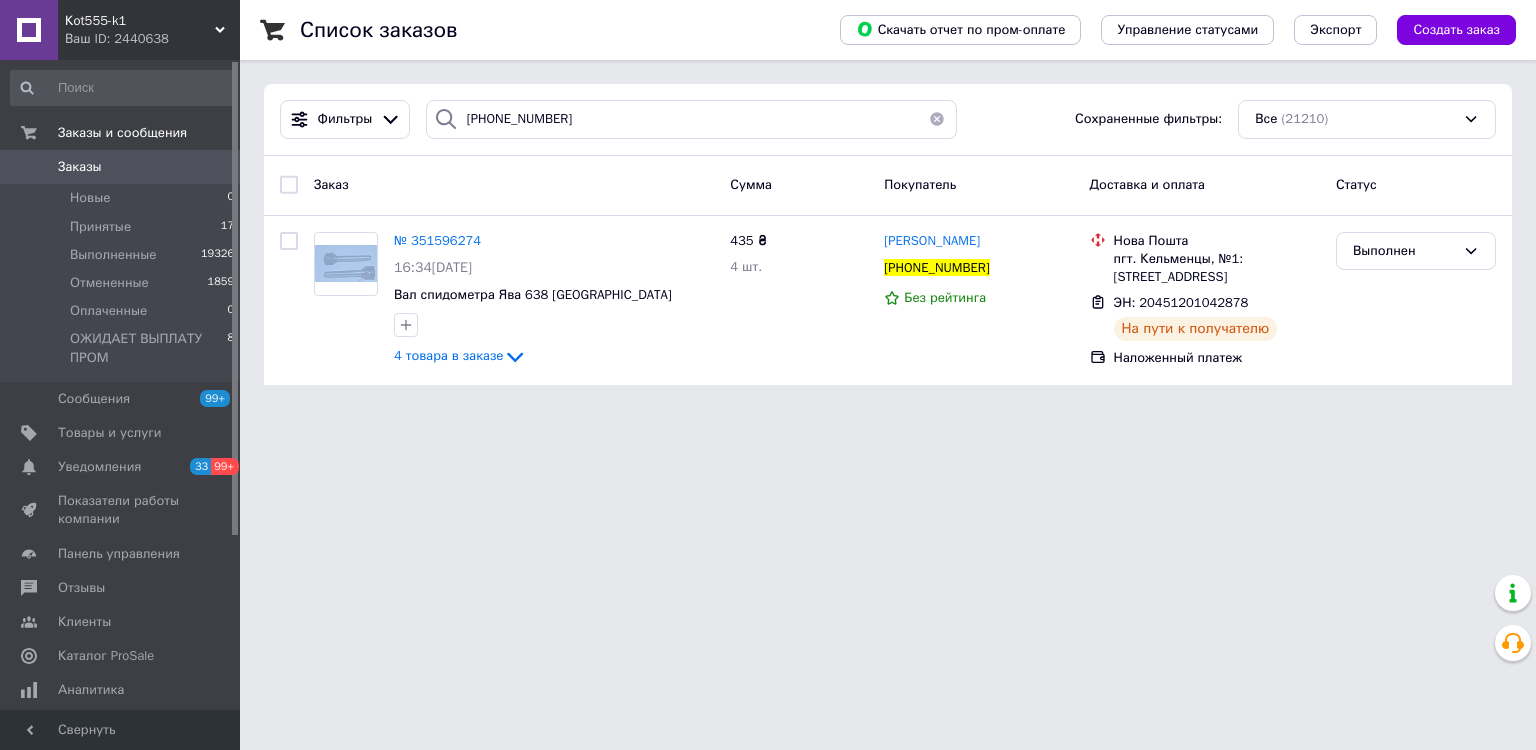 click on "Кot555-k1 Ваш ID: 2440638 Сайт Кot555-k1 Кабинет покупателя Проверить состояние системы Страница на портале Справка Выйти Заказы и сообщения Заказы 0 Новые 0 Принятые 17 Выполненные 19326 Отмененные 1859 Оплаченные 0 ОЖИДАЕТ ВЫПЛАТУ ПРОМ  8 Сообщения 99+ Товары и услуги Уведомления 33 99+ Показатели работы компании Панель управления Отзывы Клиенты Каталог ProSale Аналитика Инструменты вебмастера и SEO Управление сайтом Кошелек компании Маркет Настройки Тарифы и счета Prom микс 6 000 Свернуть
Список заказов   Экспорт Все" at bounding box center (768, 204) 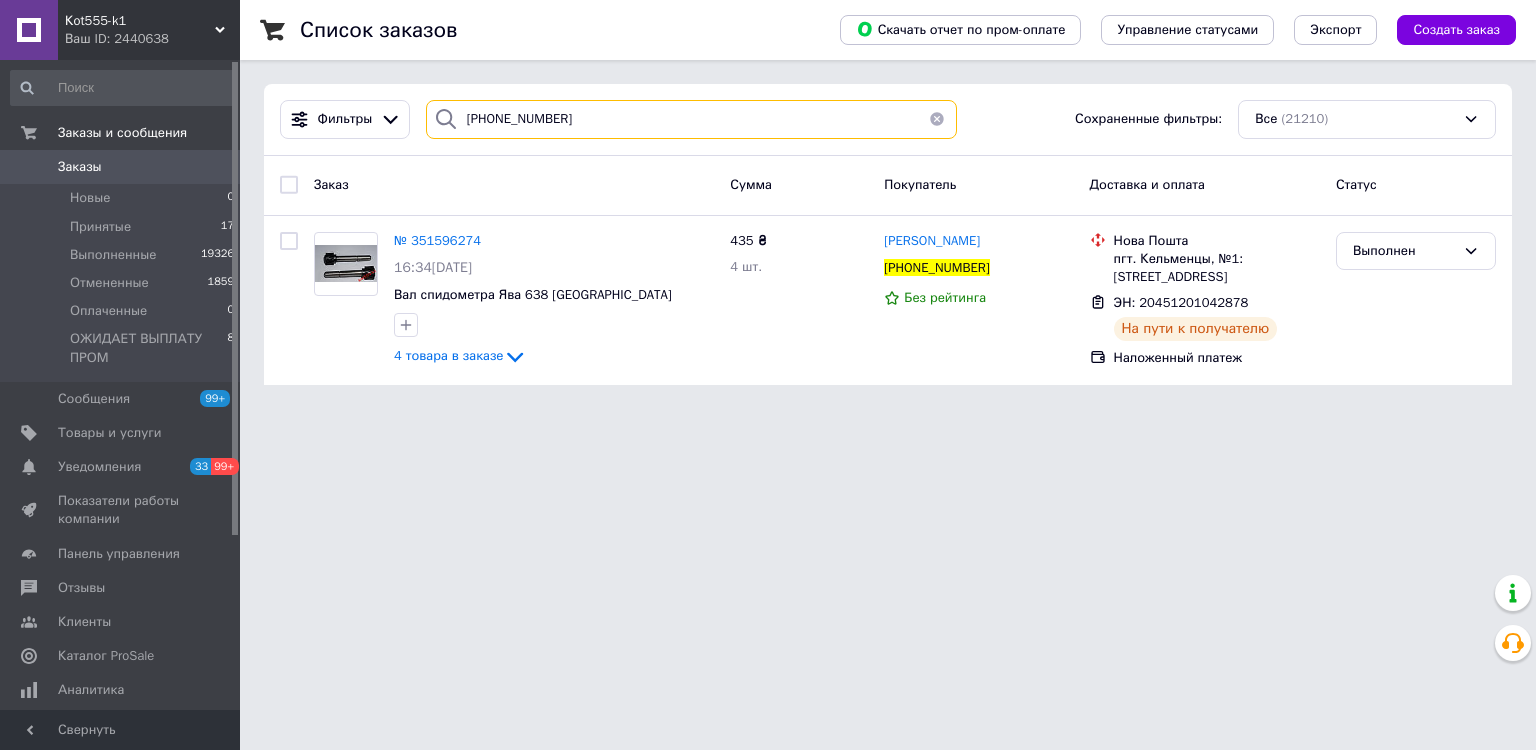 click on "+380969317090" at bounding box center [692, 119] 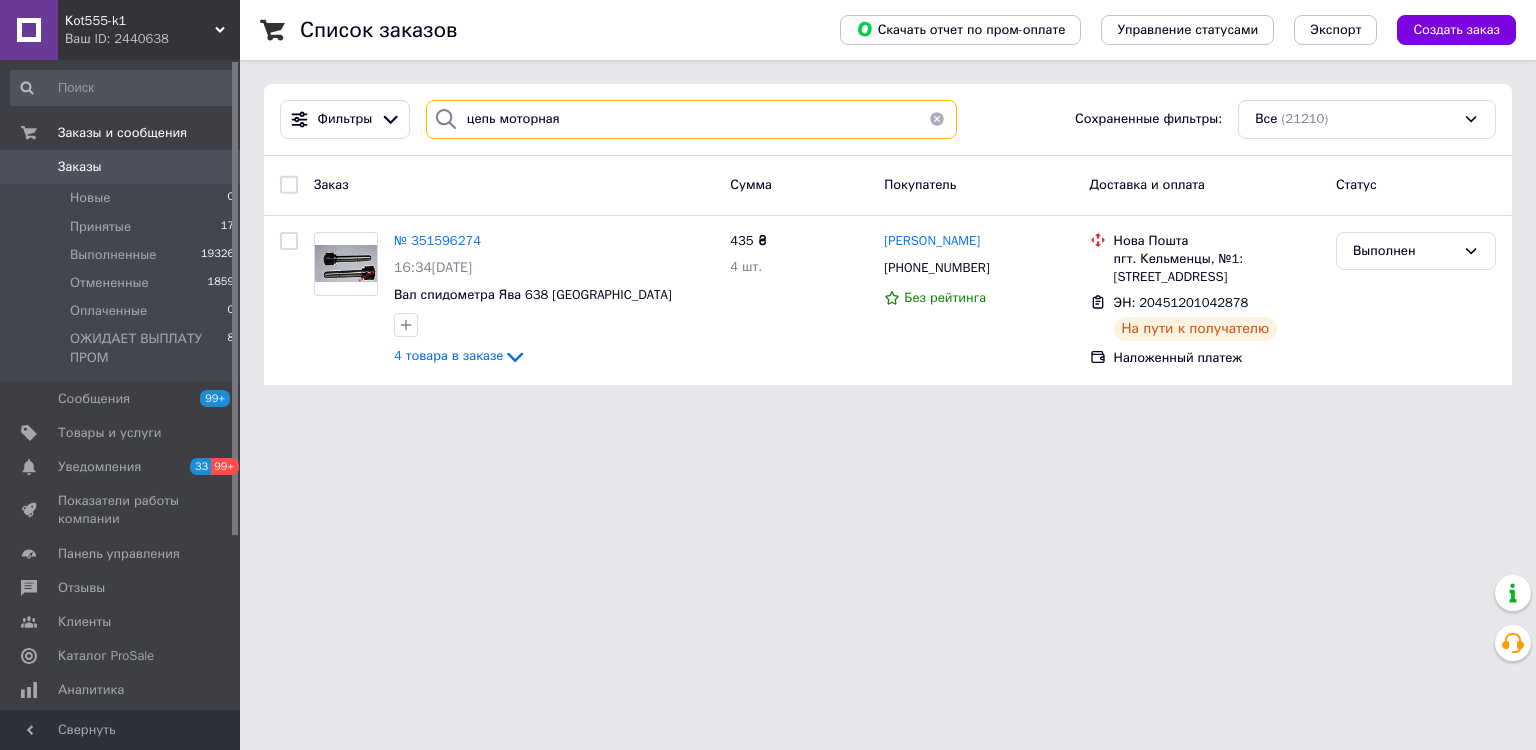 type on "цепь моторная" 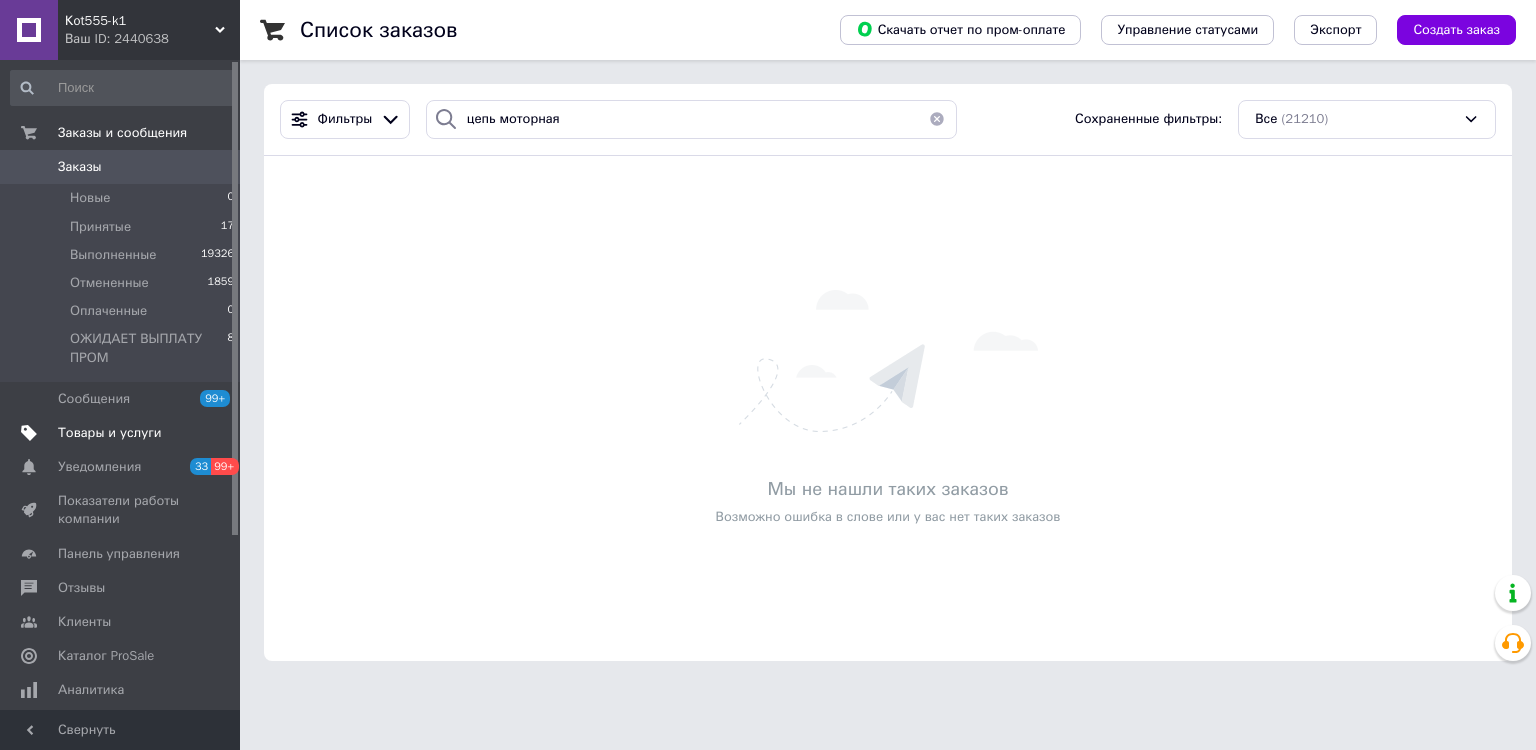 click on "Товары и услуги" at bounding box center (110, 433) 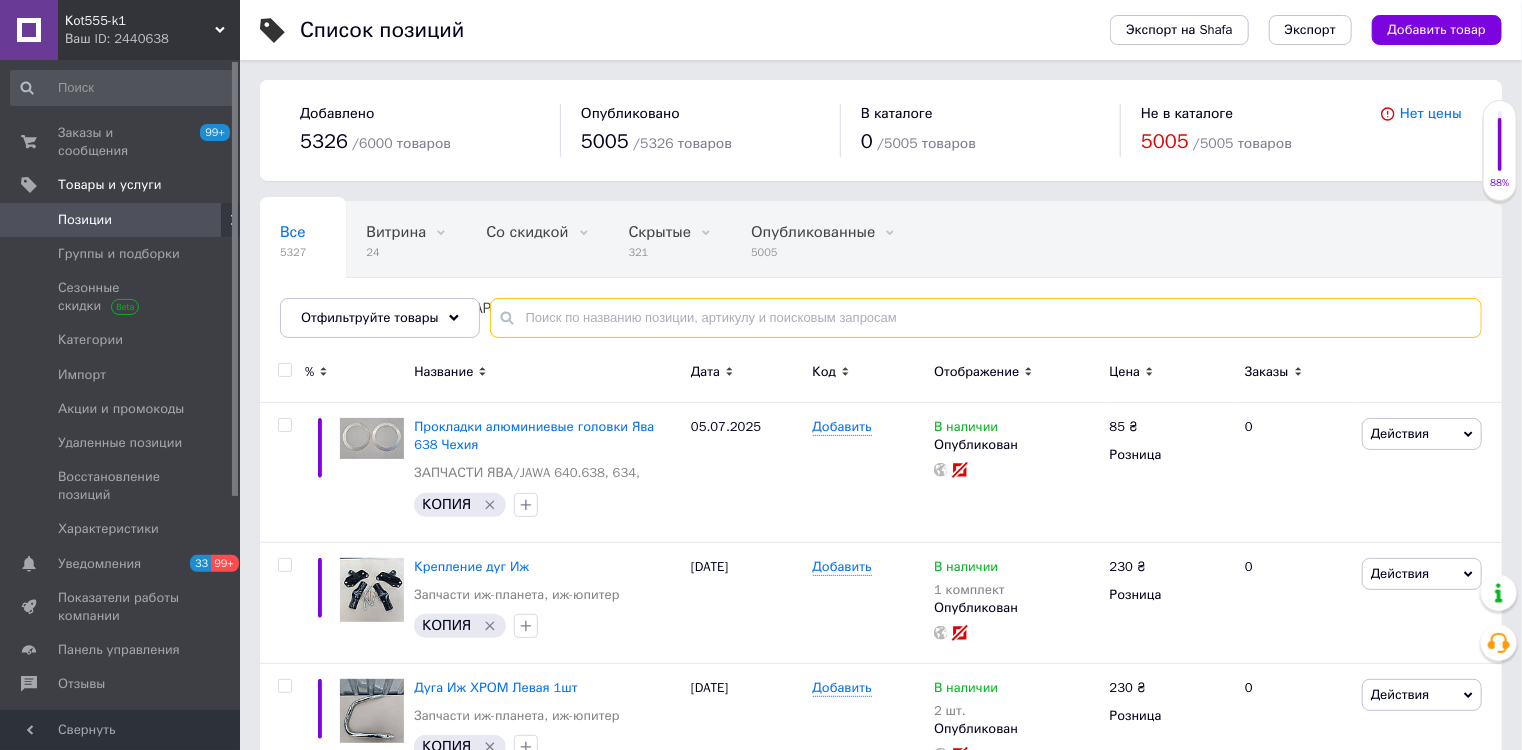 paste on "ЭН: 20451201042878 На пути к получателю Наложенный платеж" 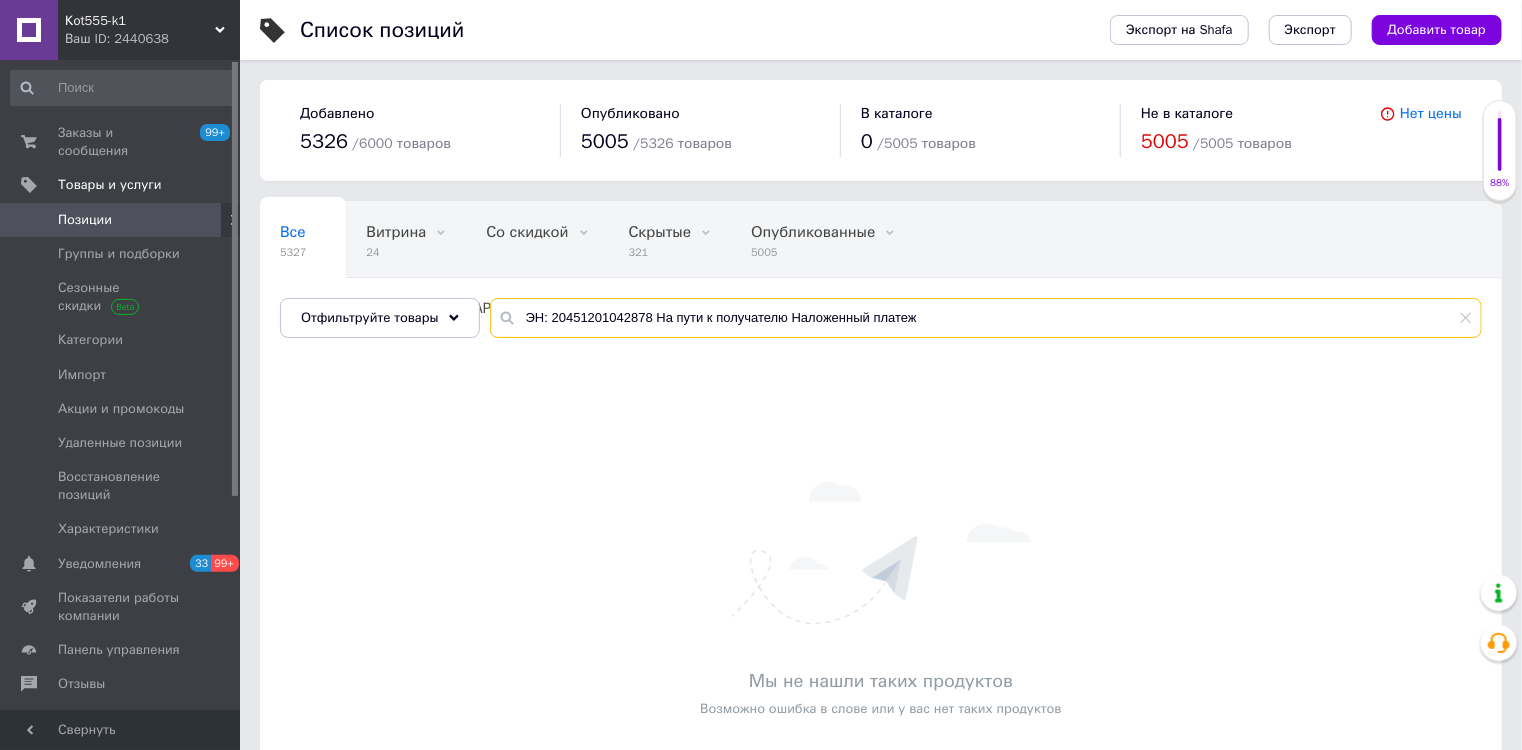 click on "ЭН: 20451201042878 На пути к получателю Наложенный платеж" at bounding box center [986, 318] 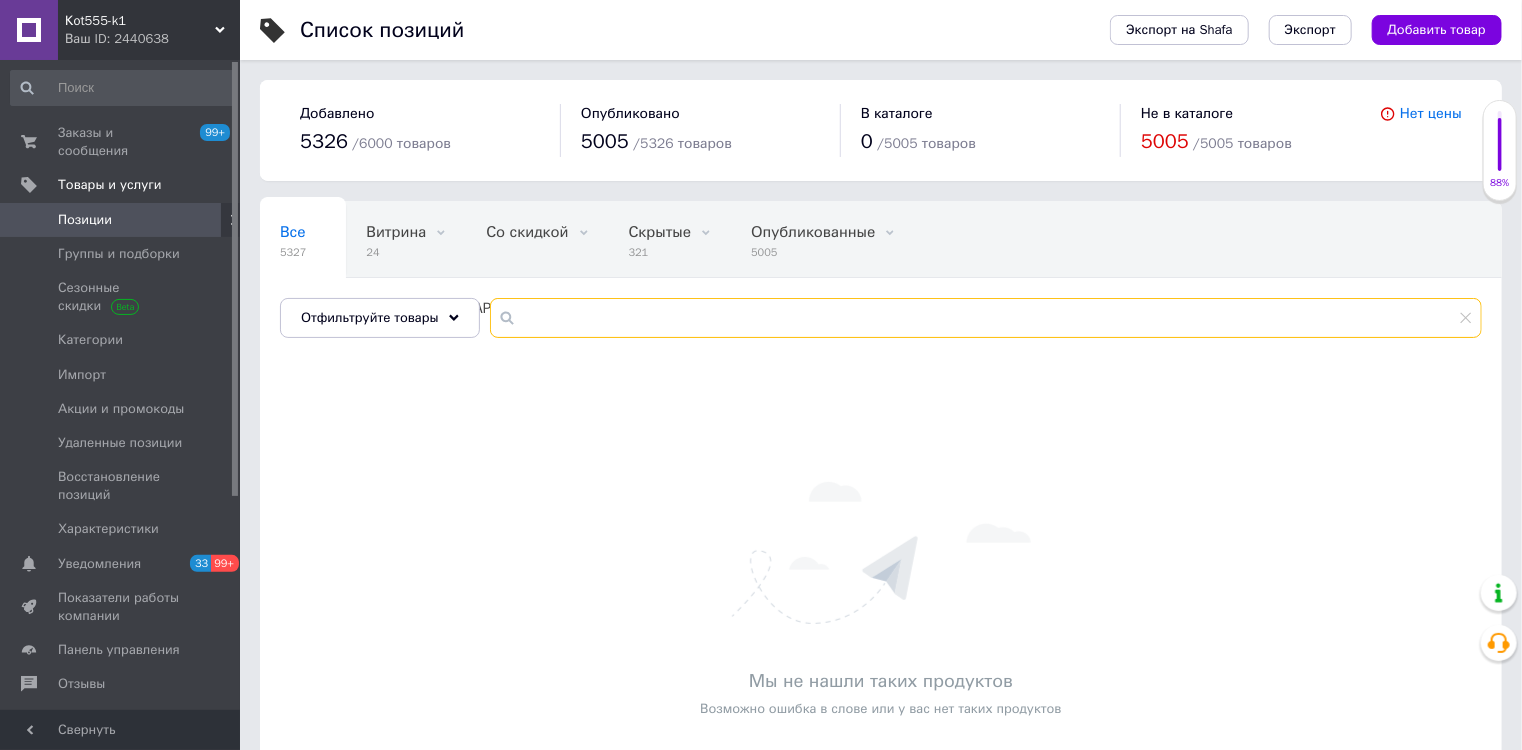 type 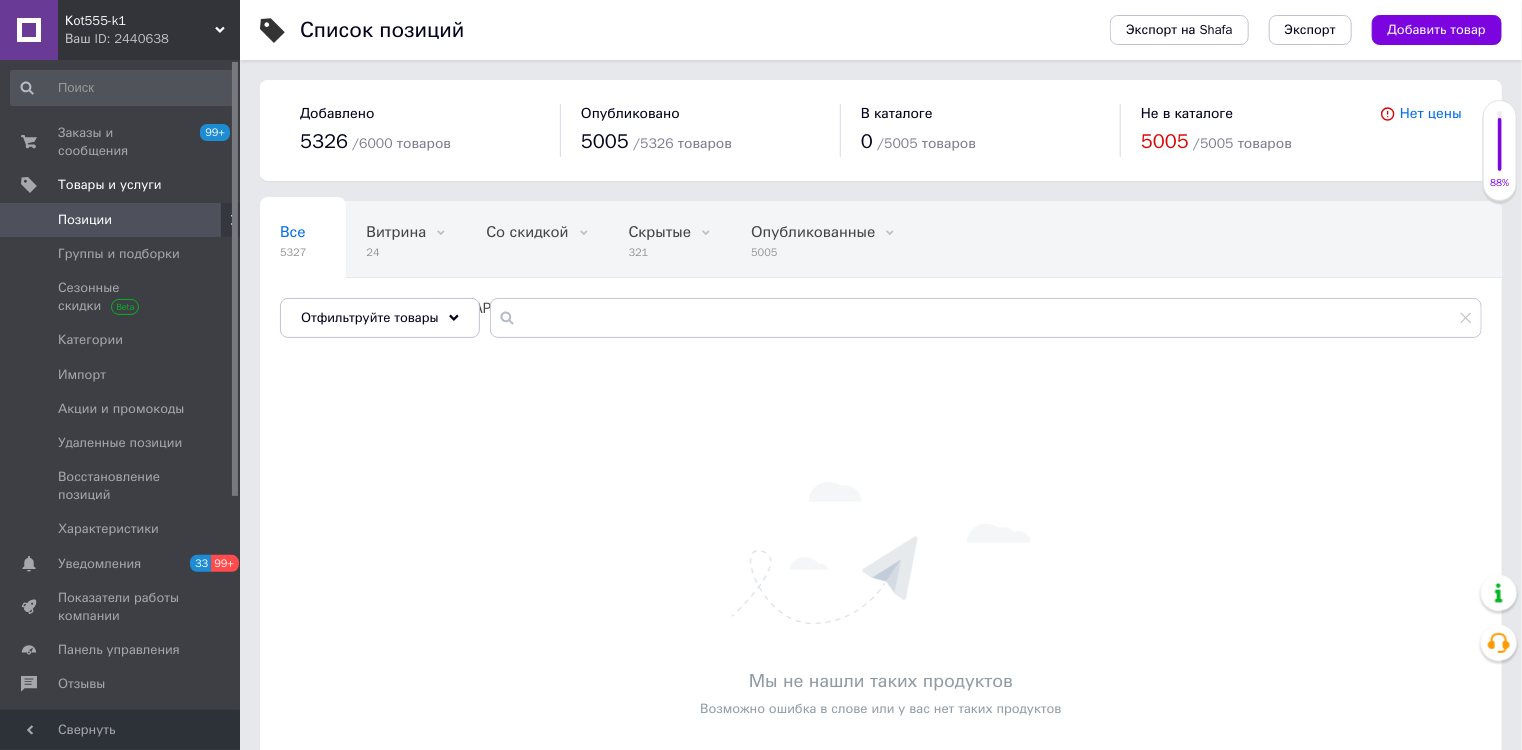 click on "Мы не нашли таких продуктов Возможно ошибка в слове или у вас нет таких продуктов" at bounding box center [881, 600] 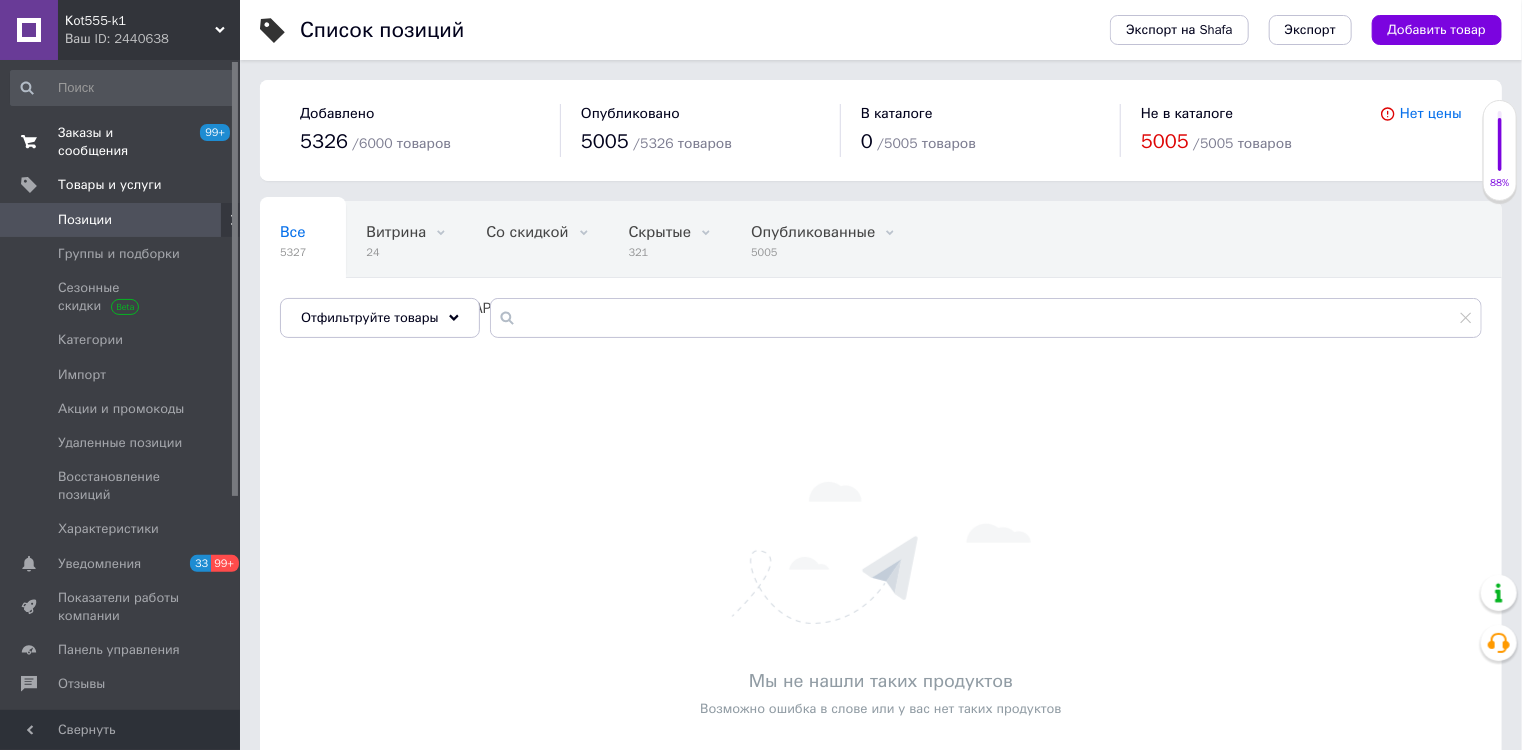 click on "Заказы и сообщения" at bounding box center (121, 142) 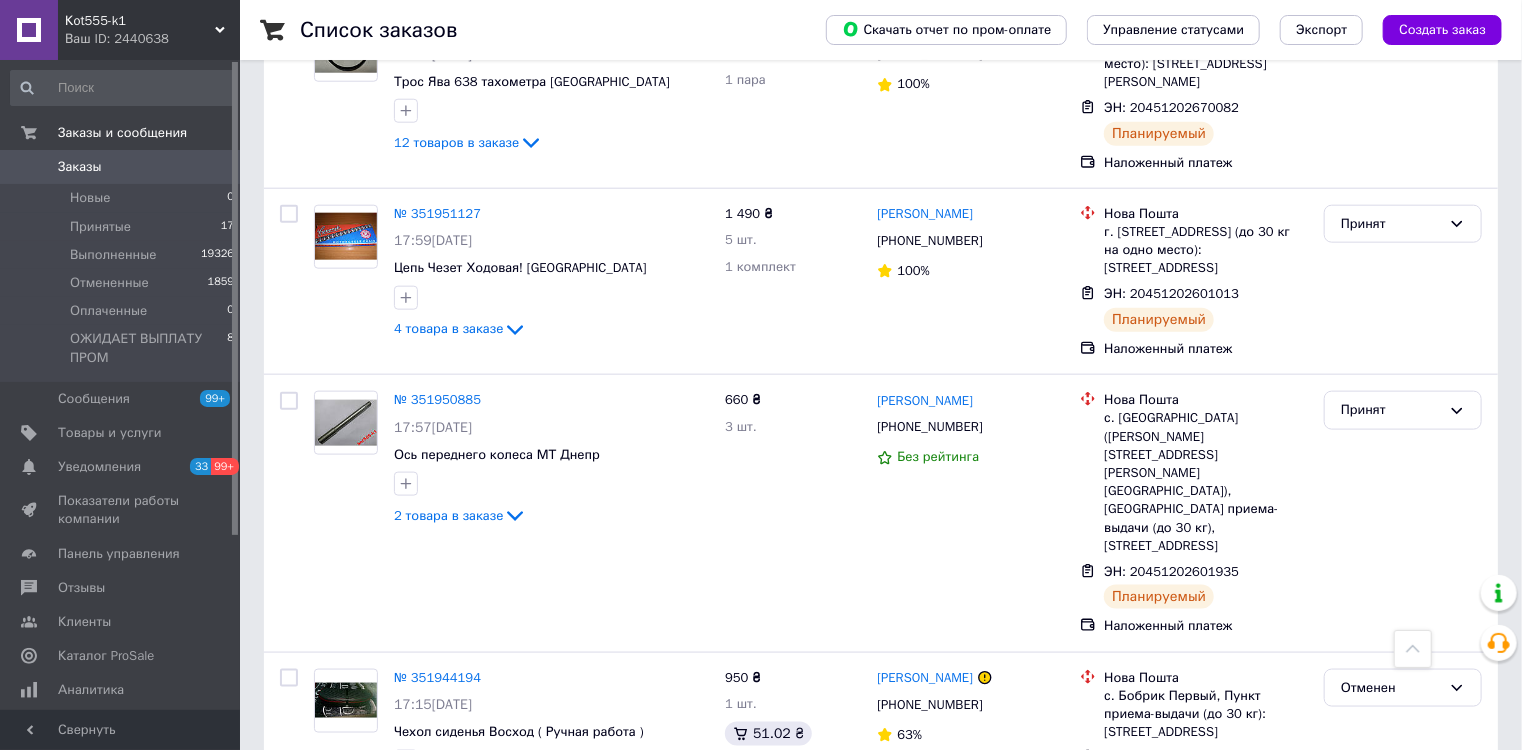 scroll, scrollTop: 1040, scrollLeft: 0, axis: vertical 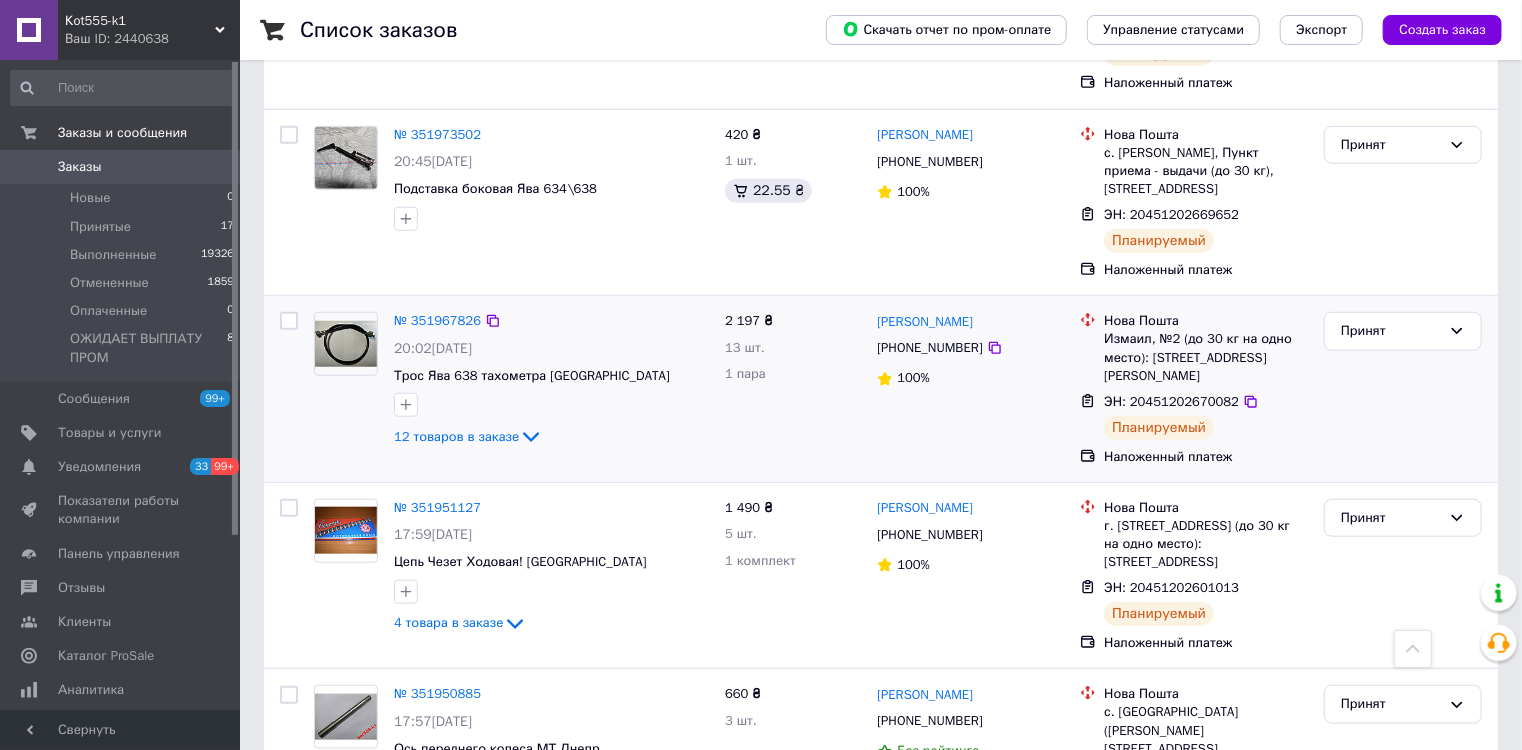 click on "№ 351967826 20:02, 09.07.2025 Трос Ява 638 тахометра  ЧЕХИЯ 12 товаров в заказе" at bounding box center [551, 380] 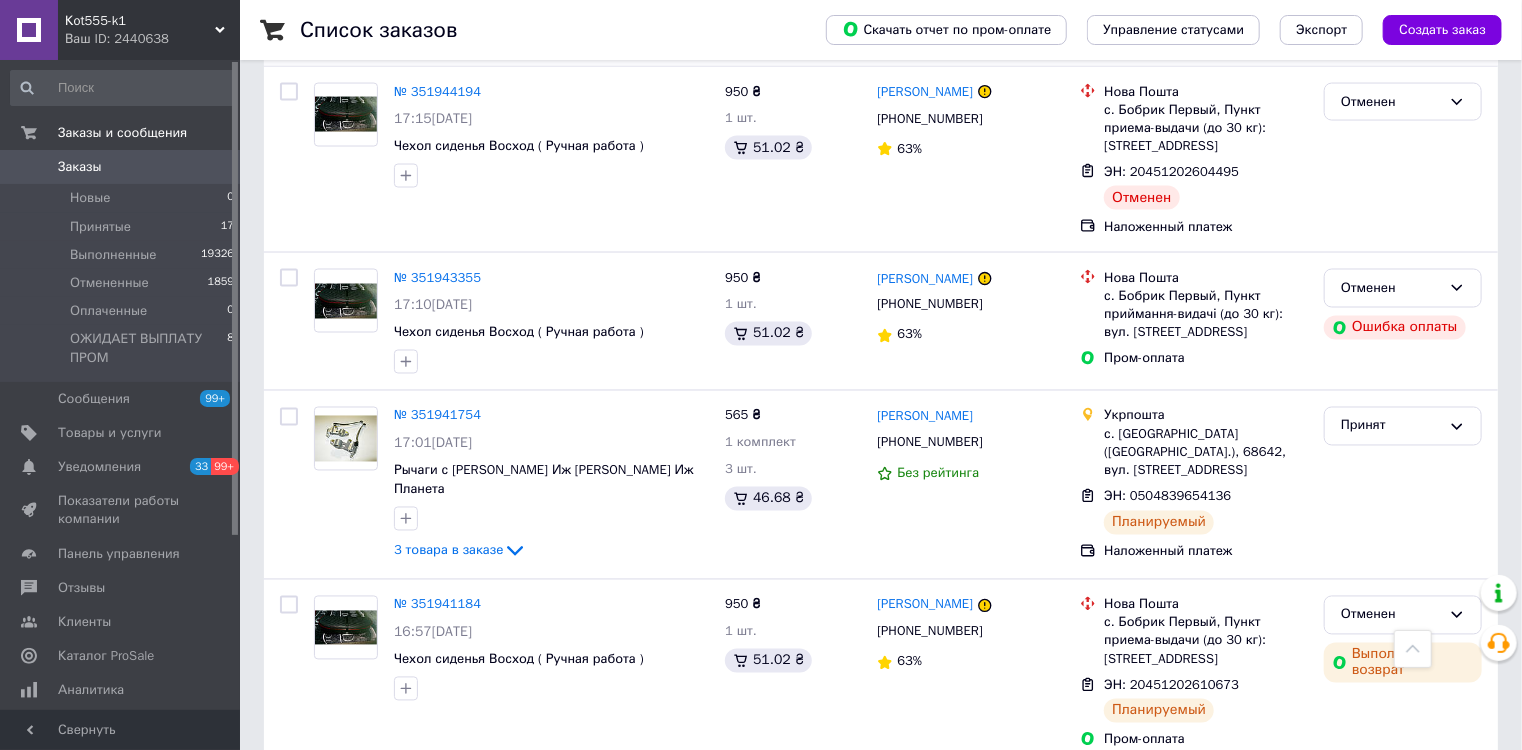 scroll, scrollTop: 1760, scrollLeft: 0, axis: vertical 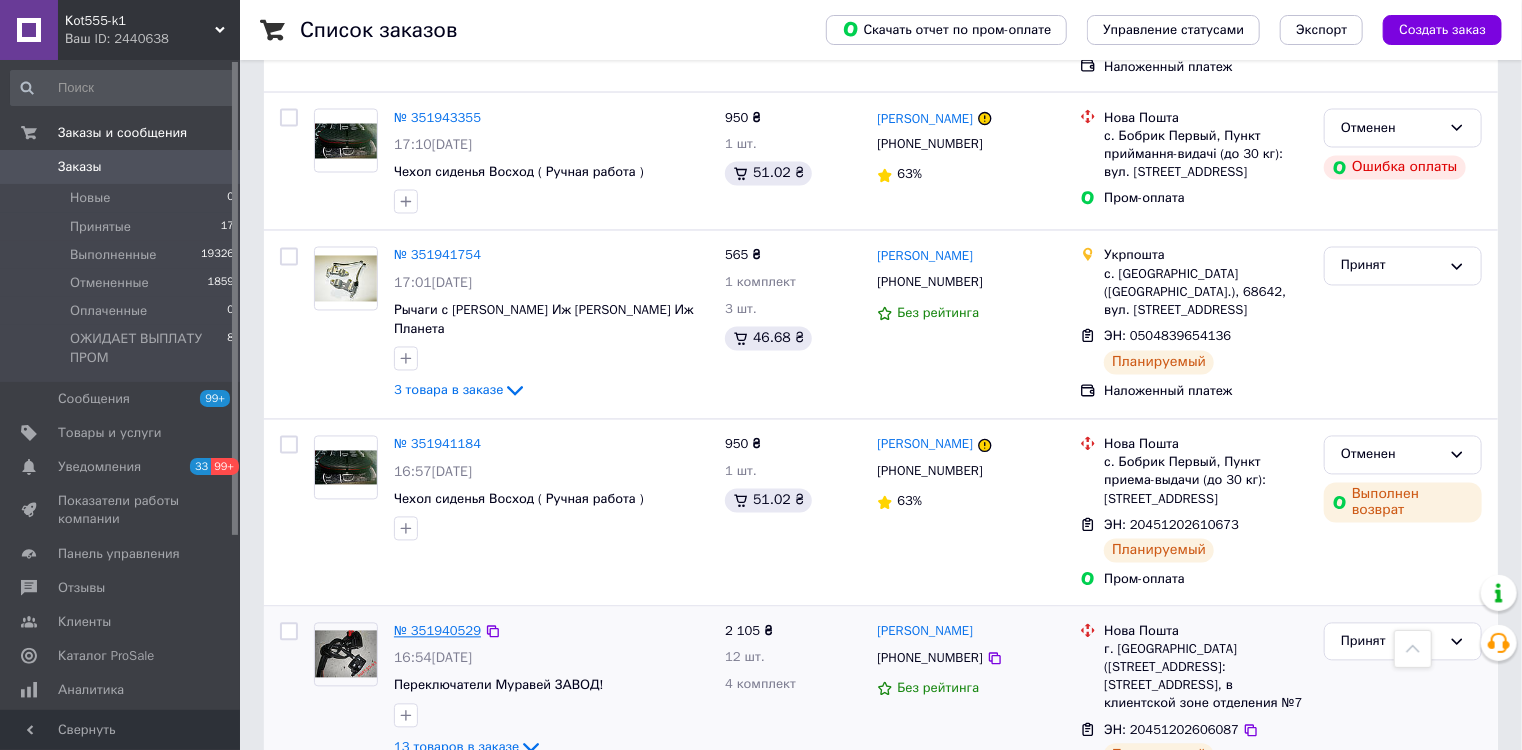 click on "№ 351940529" at bounding box center (437, 631) 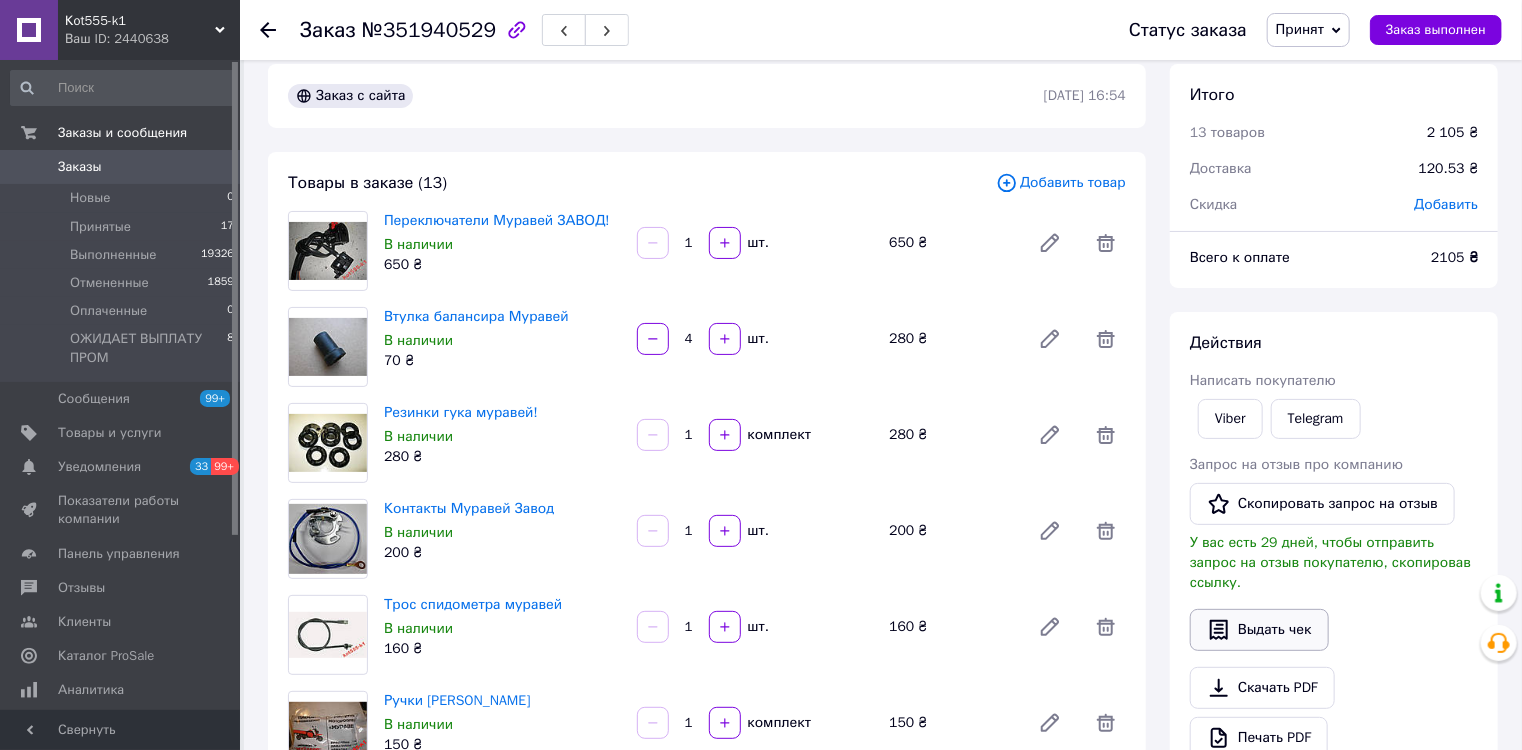 scroll, scrollTop: 0, scrollLeft: 0, axis: both 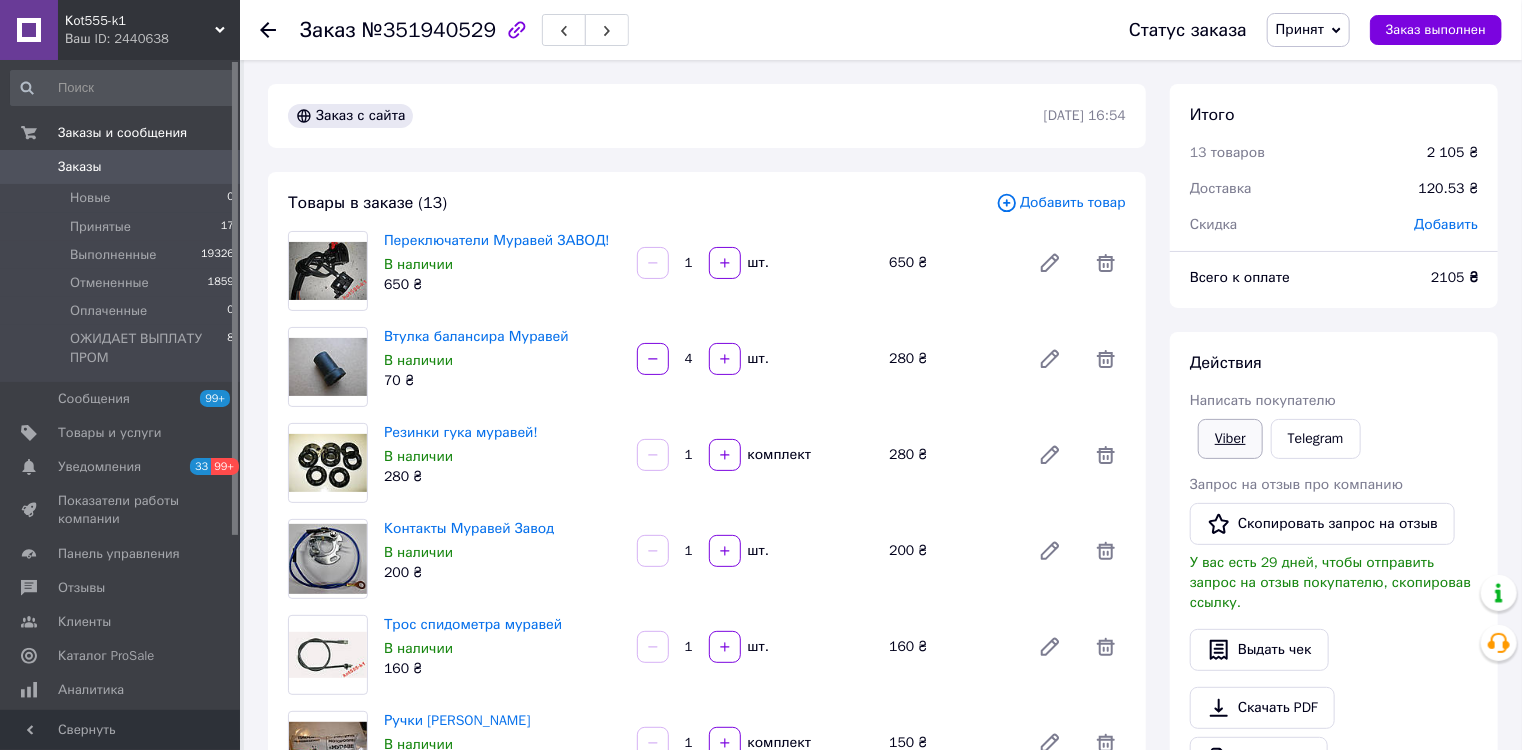 click on "Viber" at bounding box center [1230, 439] 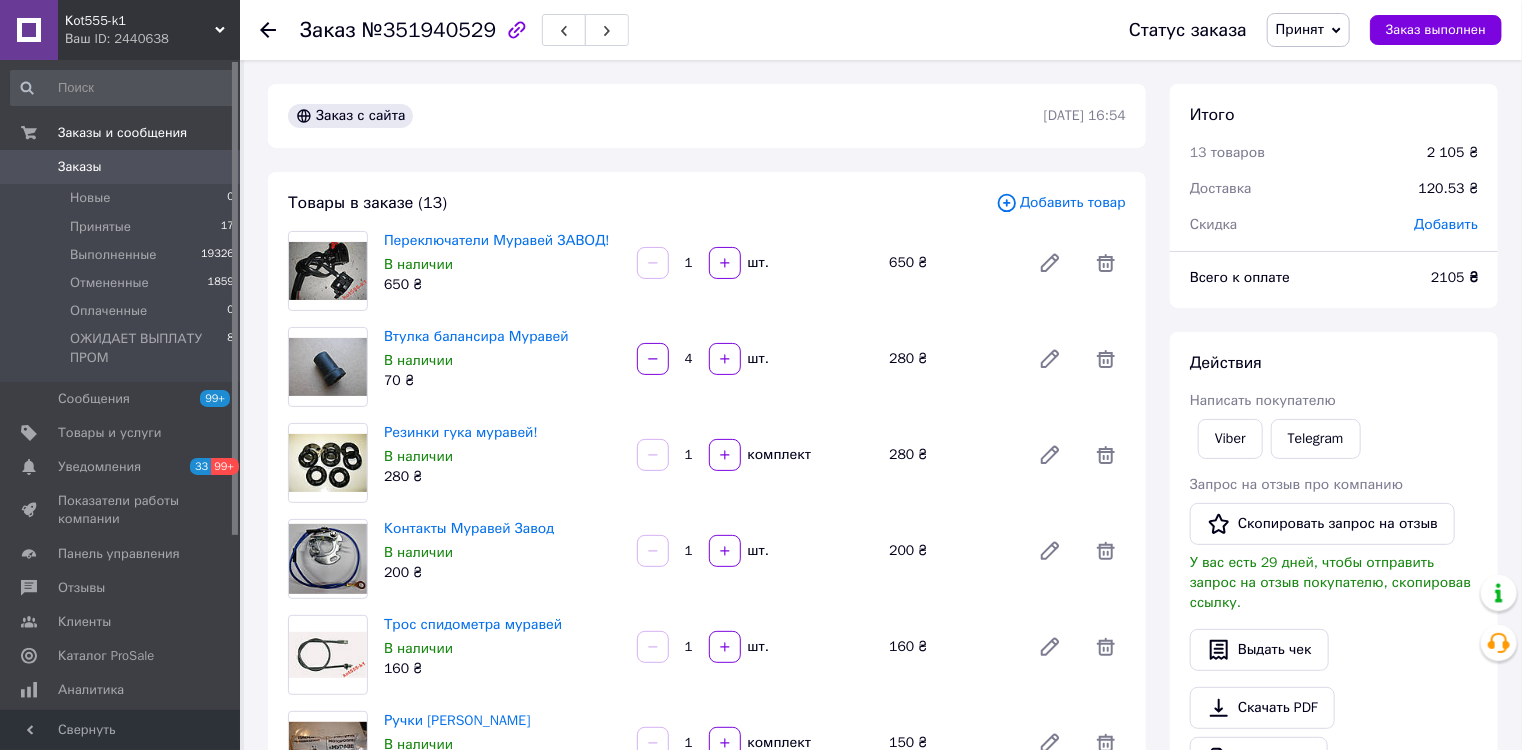 drag, startPoint x: 112, startPoint y: 16, endPoint x: 110, endPoint y: 83, distance: 67.02985 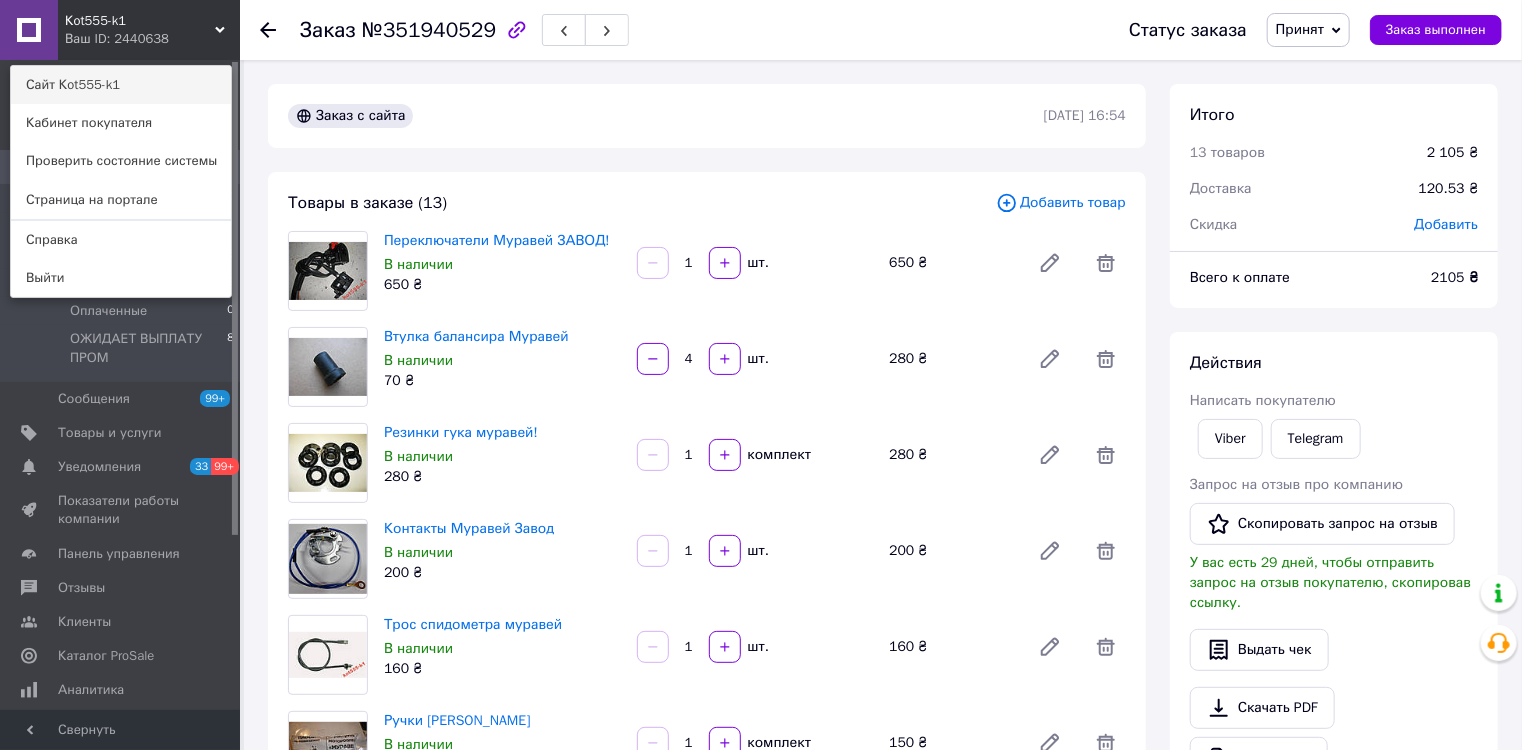 click on "Сайт Кot555-k1" at bounding box center (121, 85) 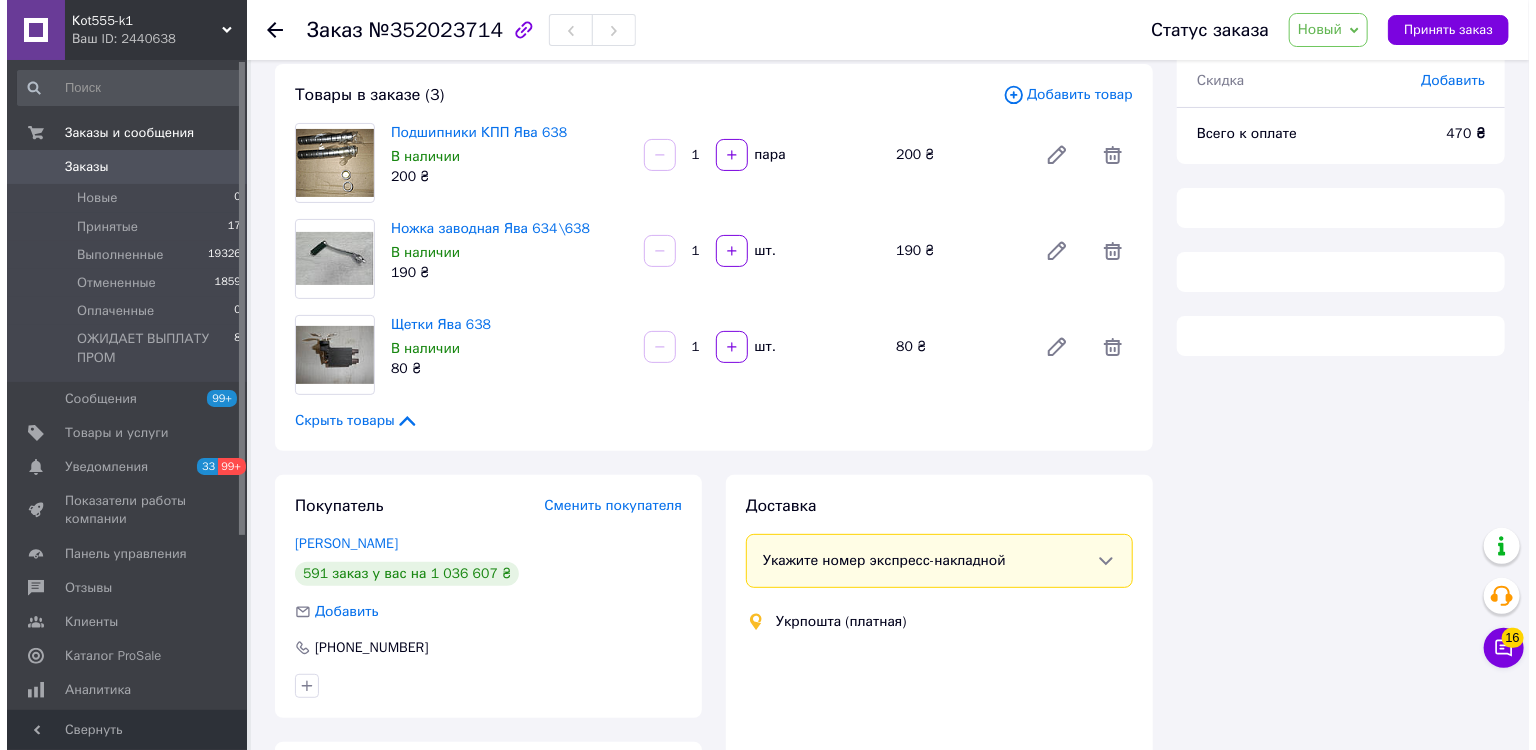 scroll, scrollTop: 240, scrollLeft: 0, axis: vertical 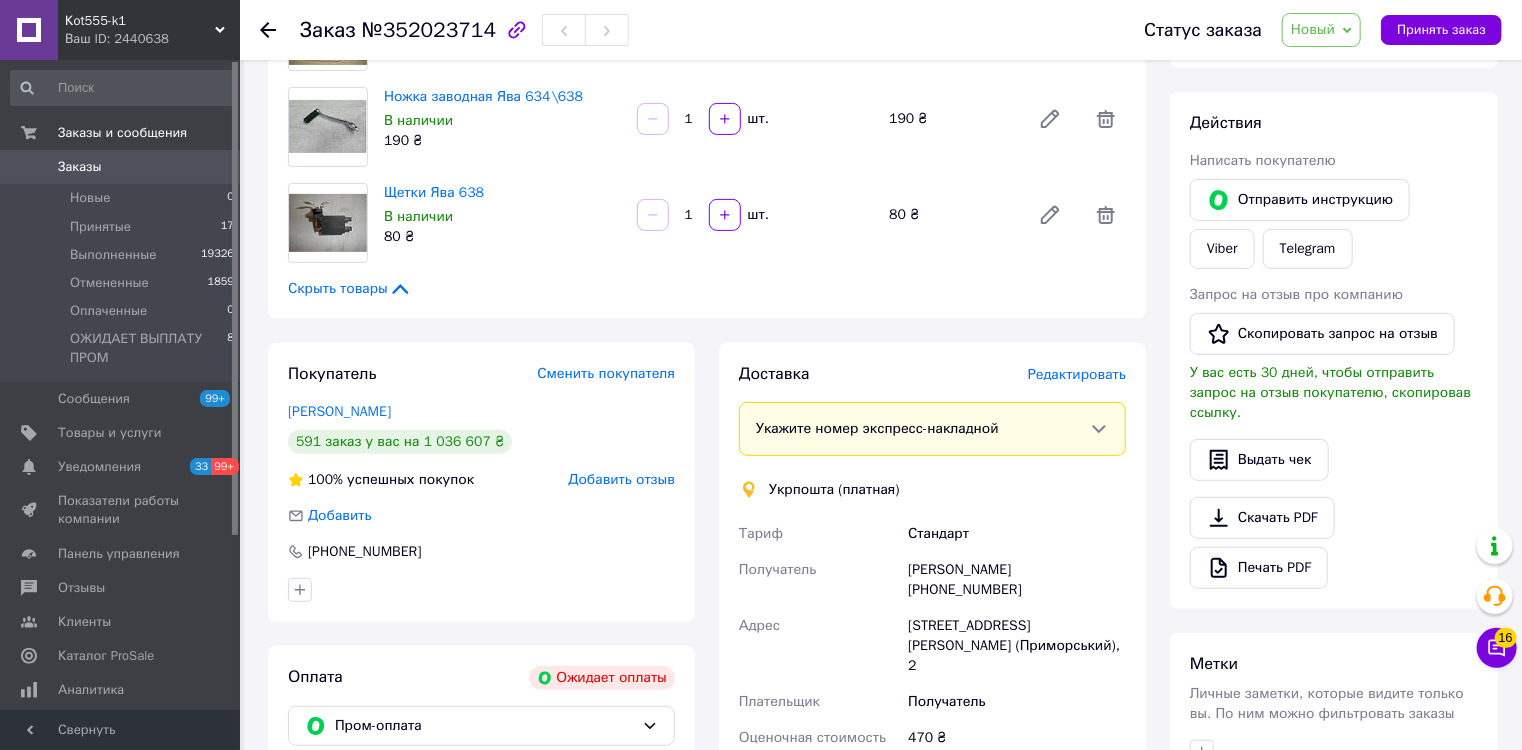 click on "Редактировать" at bounding box center [1077, 374] 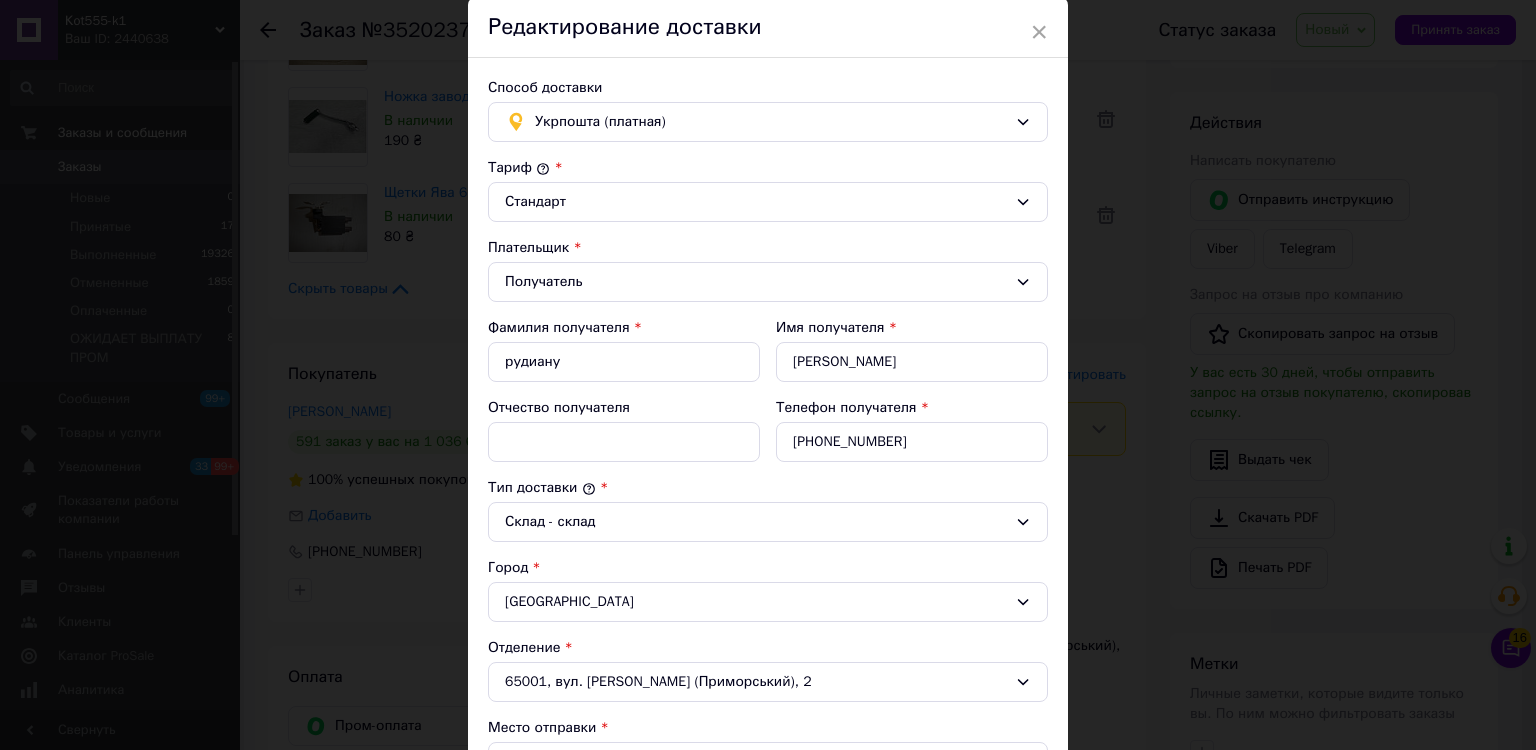 scroll, scrollTop: 160, scrollLeft: 0, axis: vertical 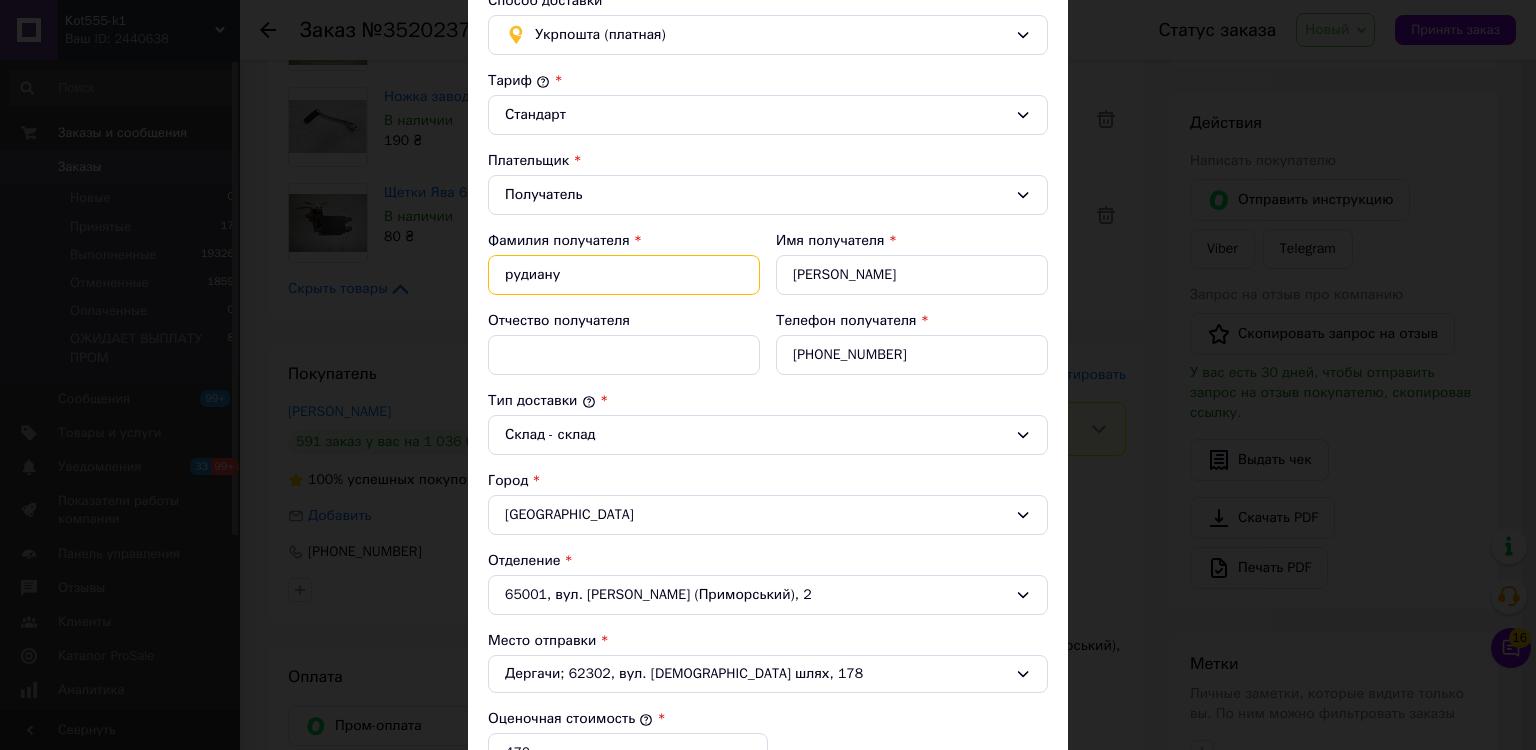 click on "рудиану" at bounding box center (624, 275) 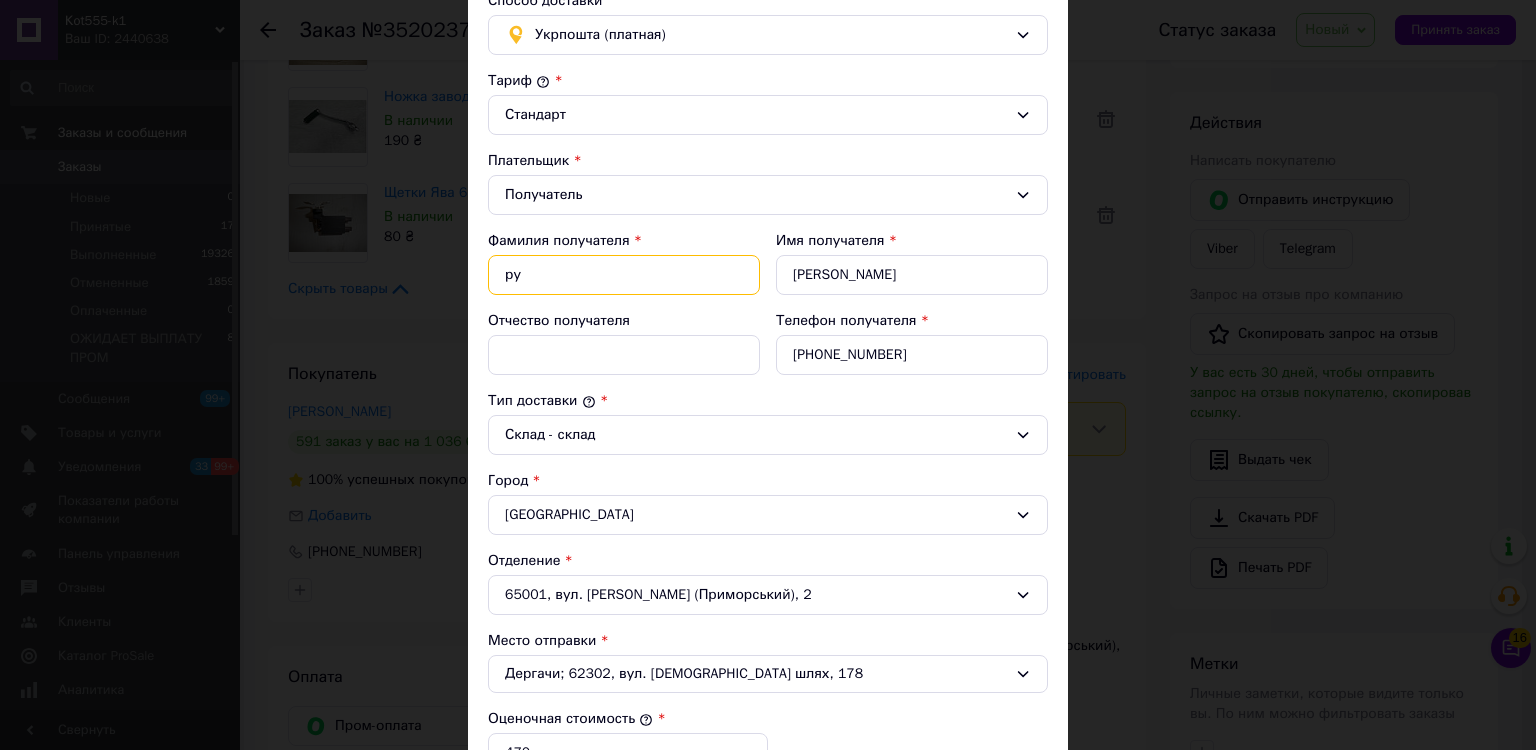 type on "р" 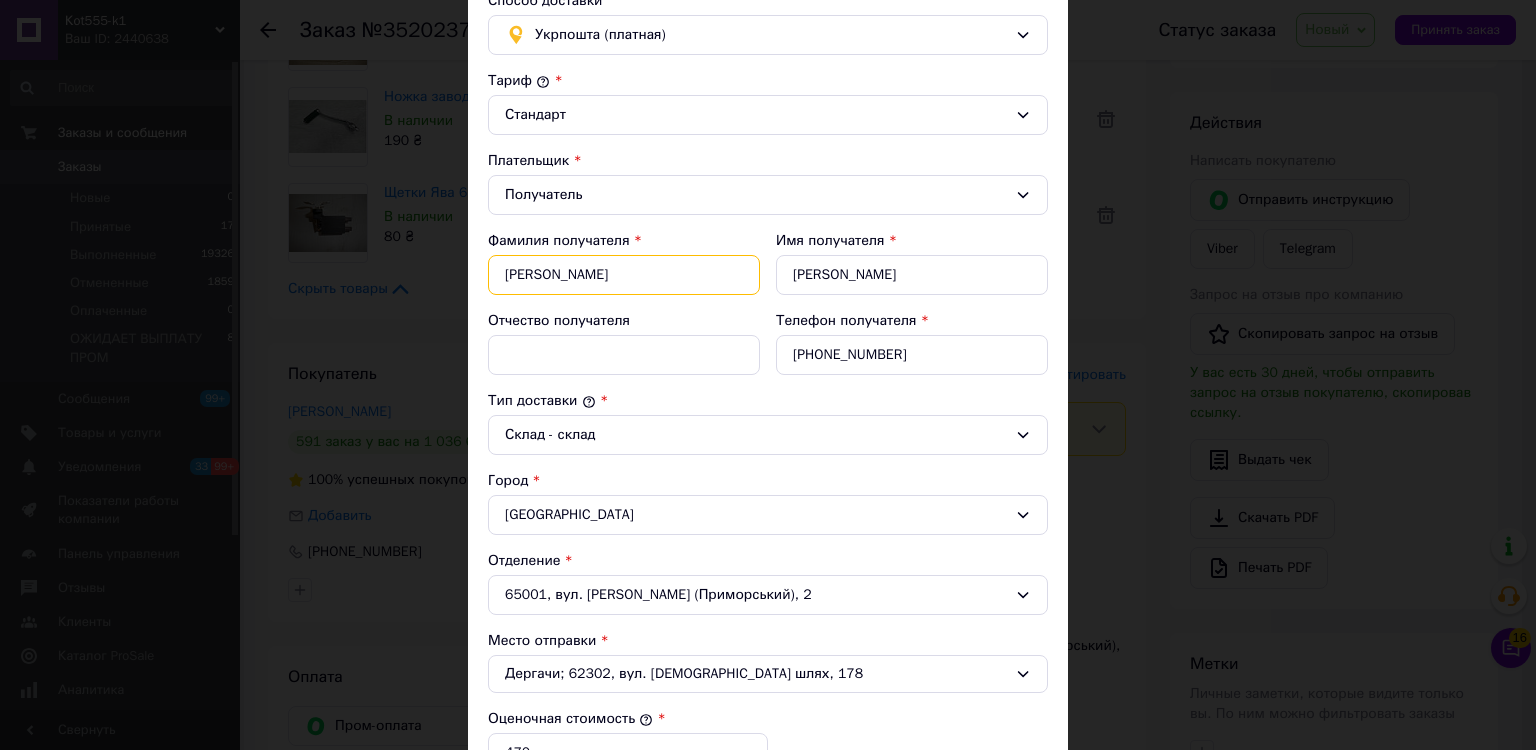 type on "семенко" 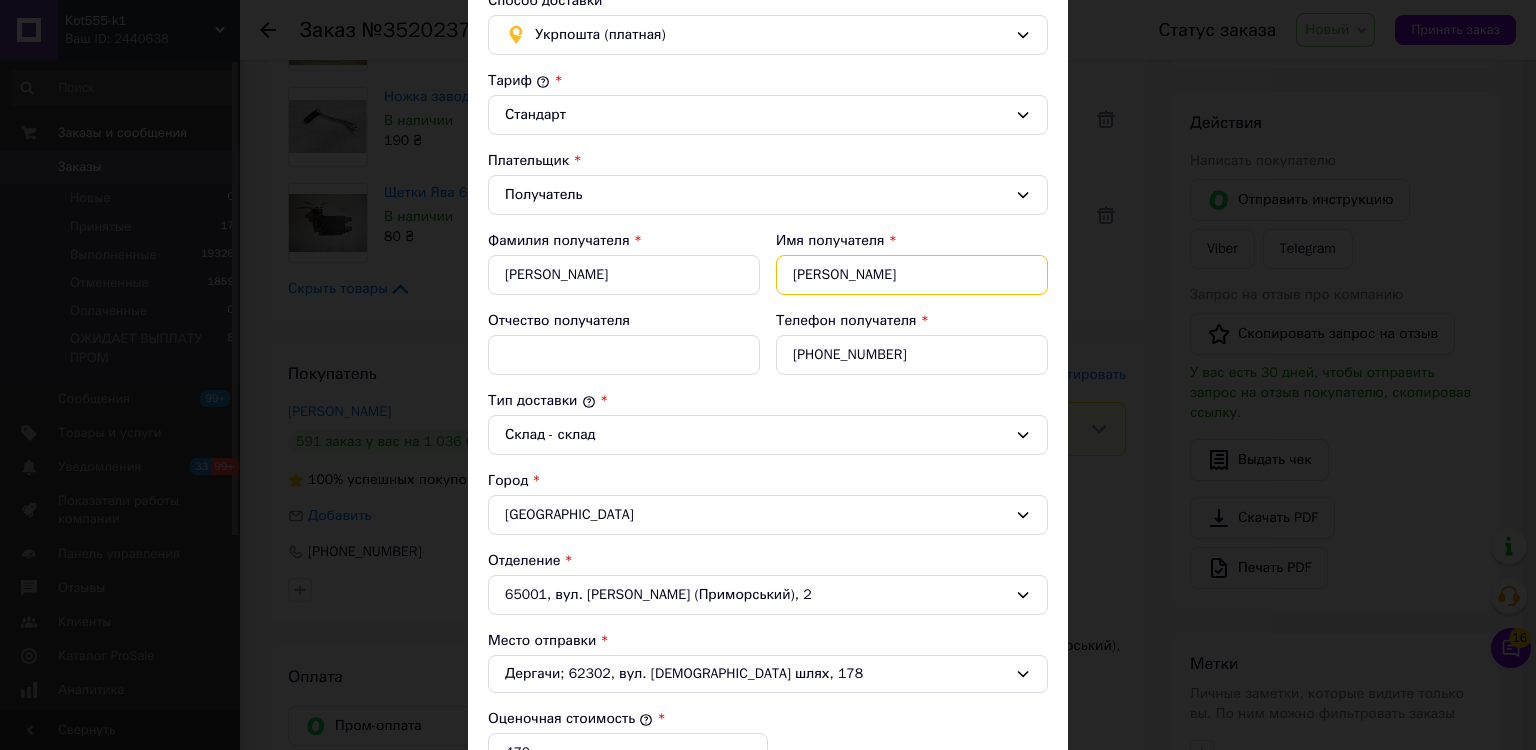click on "кристиан" at bounding box center [912, 275] 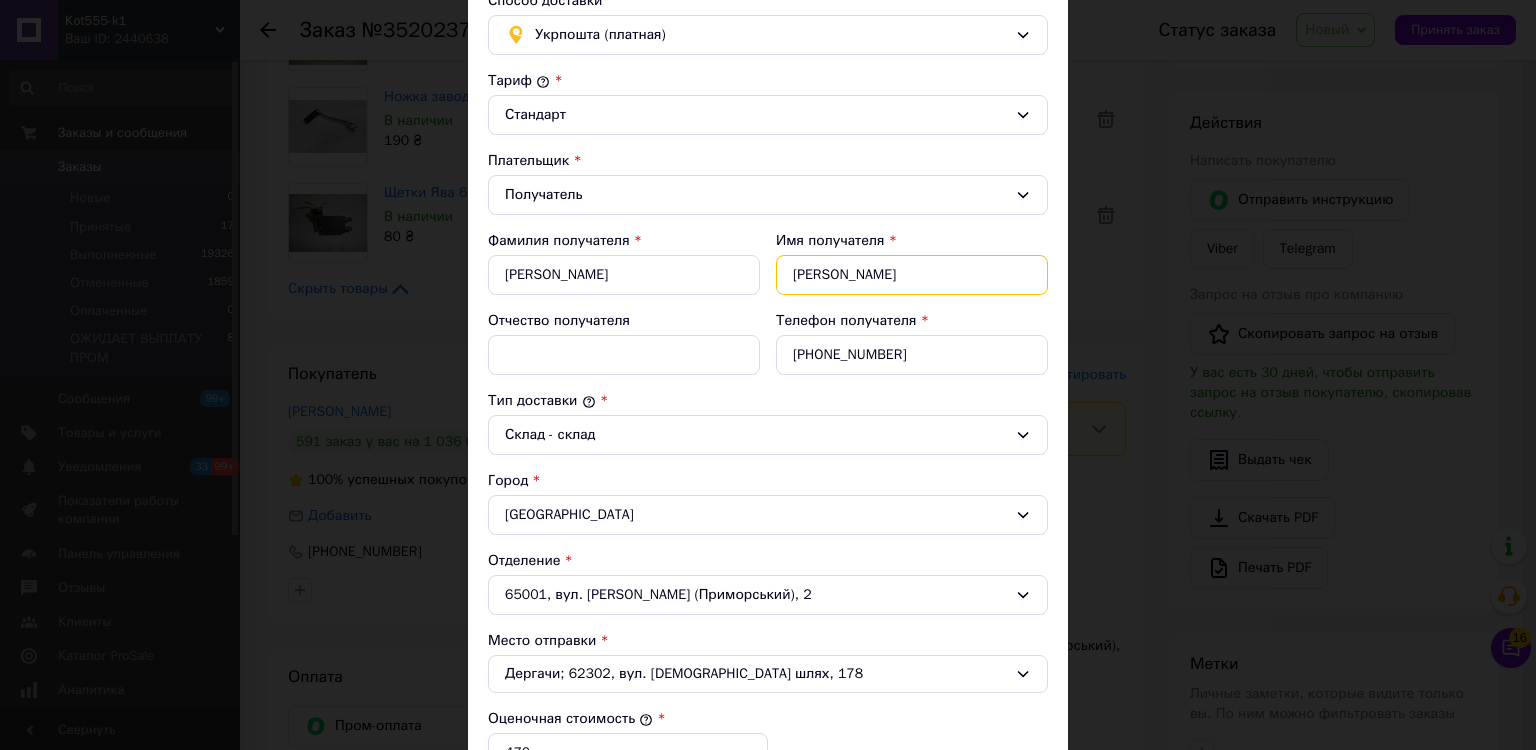 type on "максим" 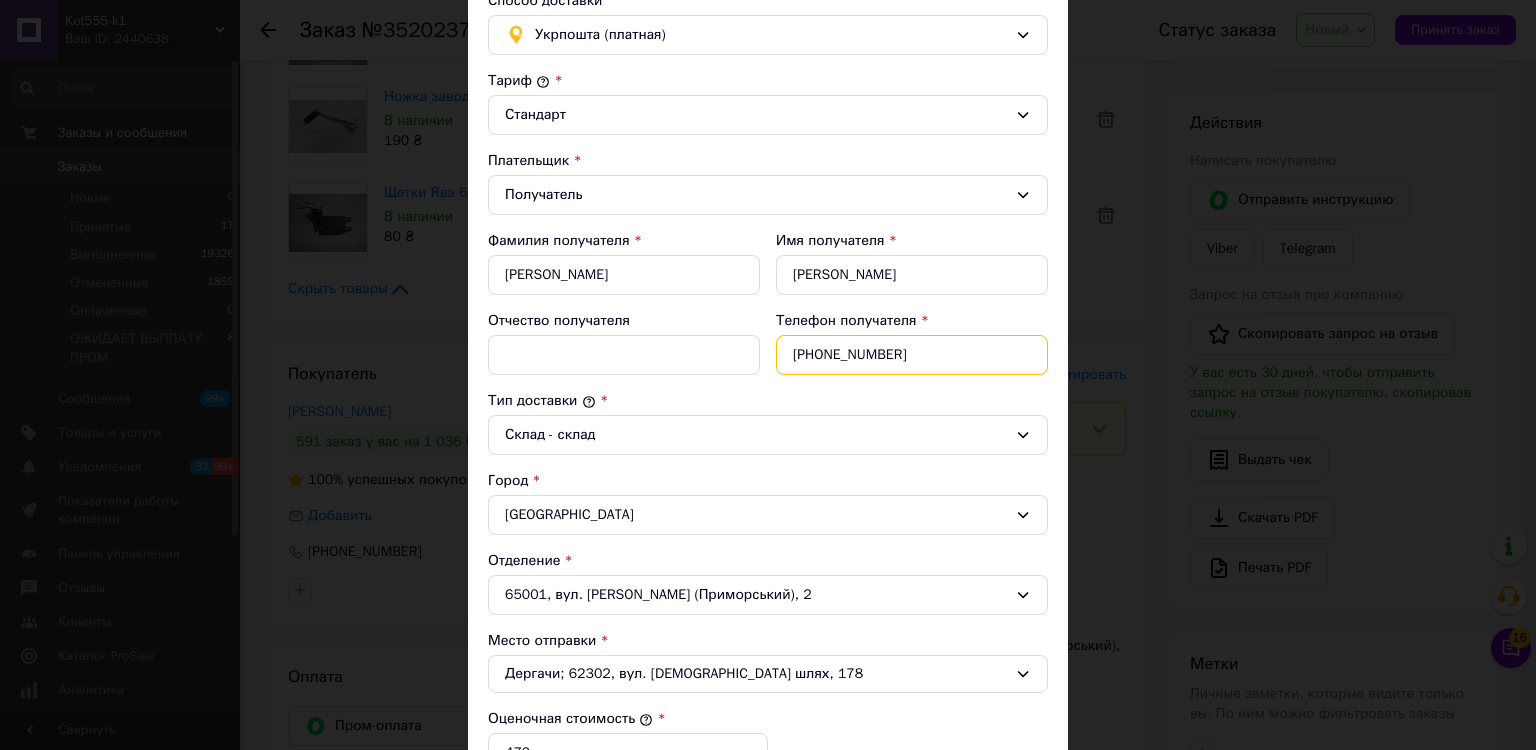 click on "[PHONE_NUMBER]" at bounding box center [912, 355] 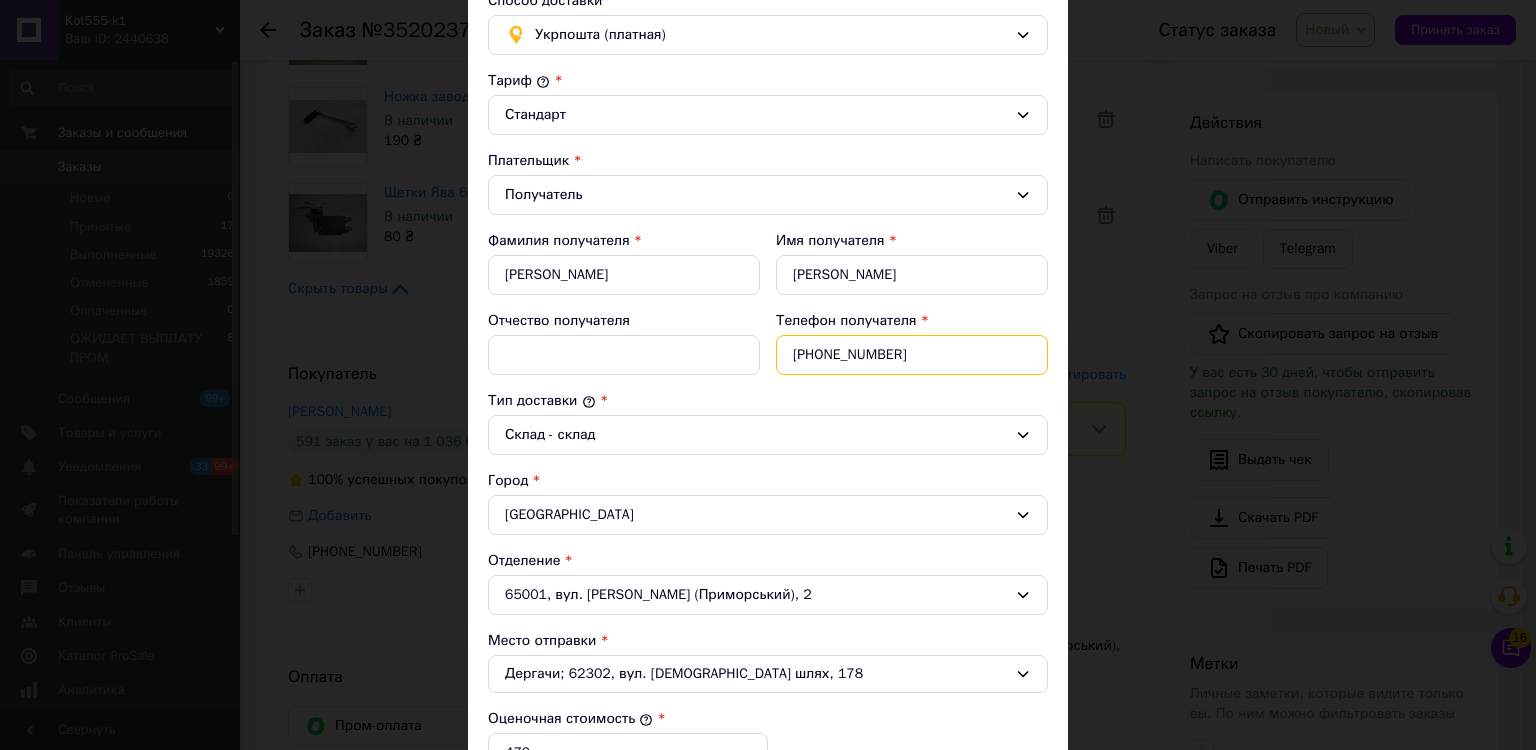 type on "+380976659243" 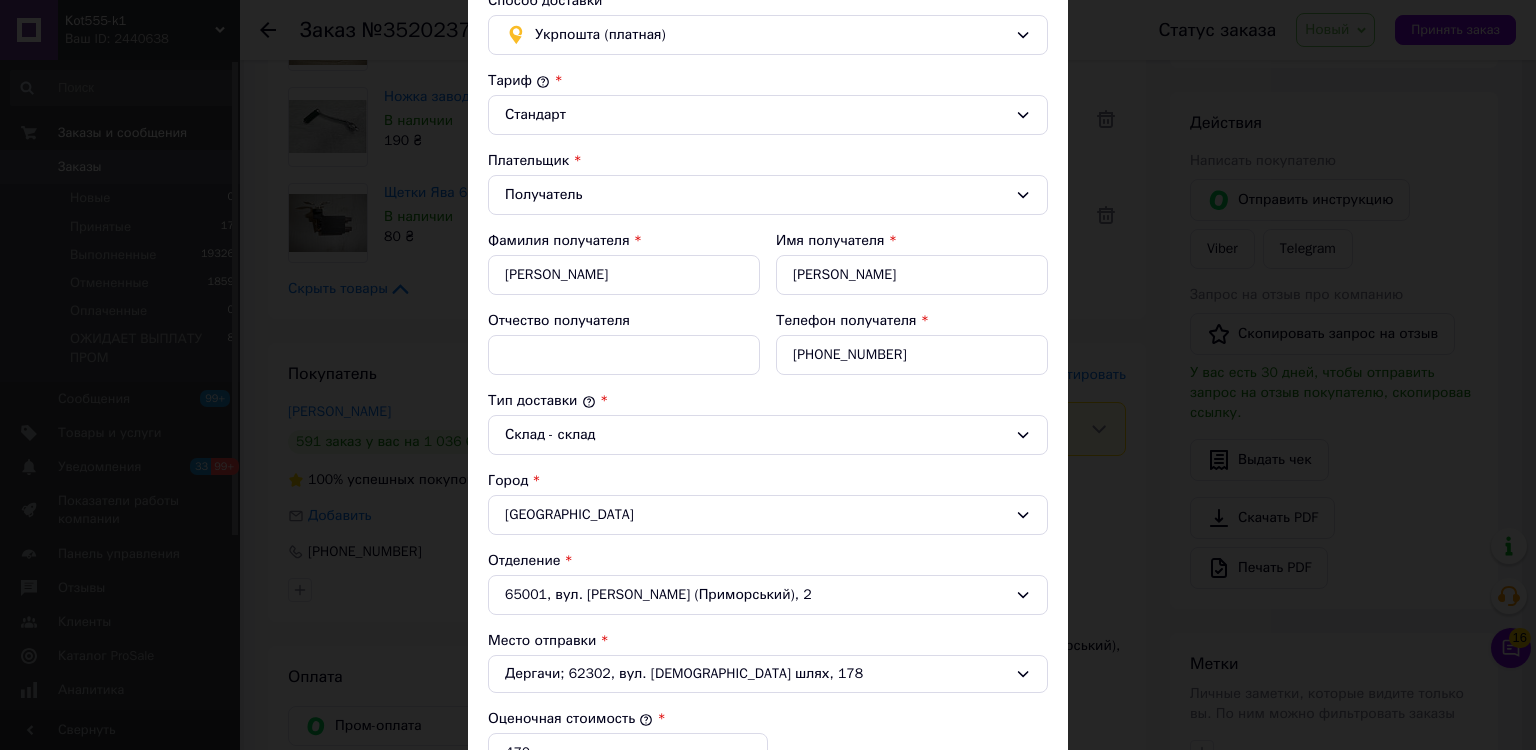 click on "Одесса" at bounding box center (768, 515) 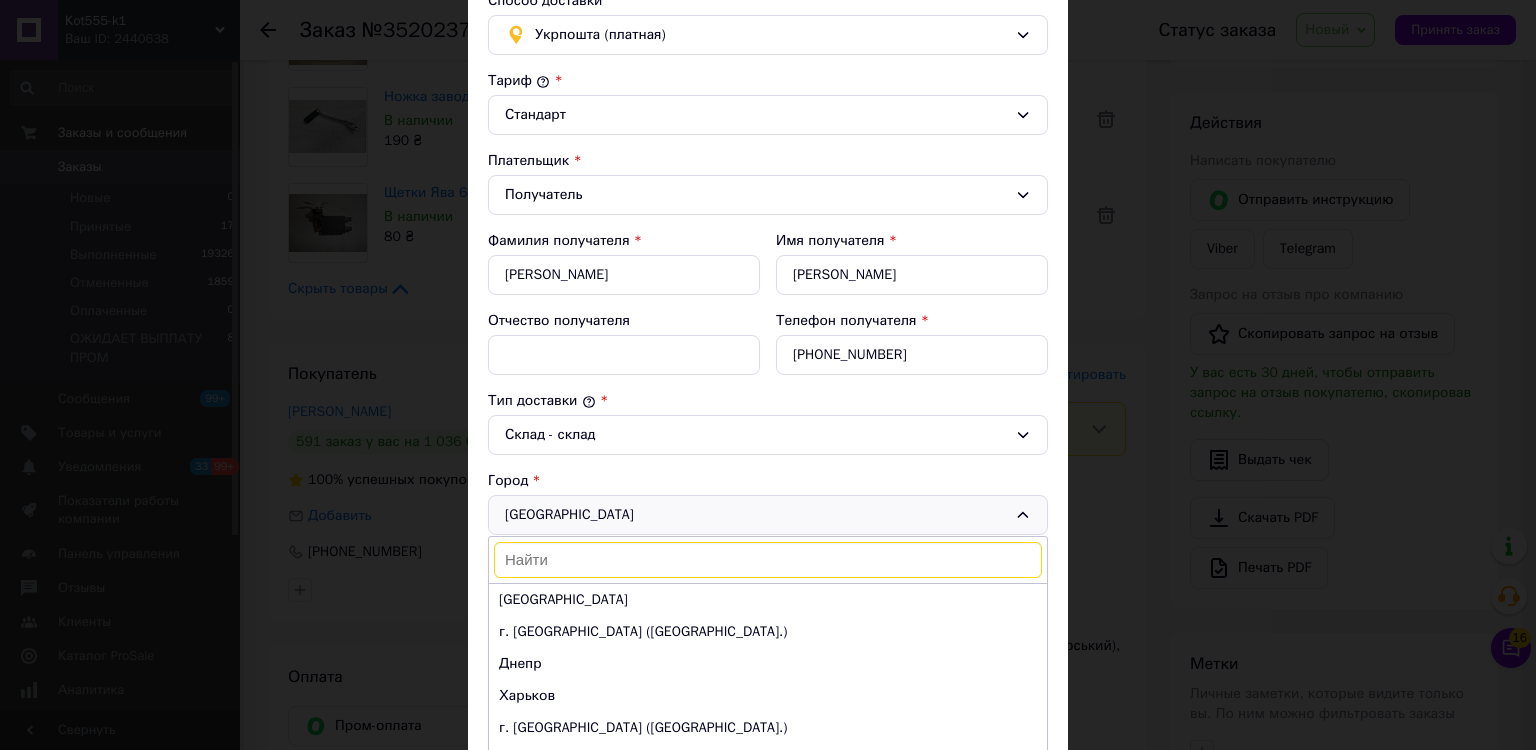 click at bounding box center [768, 560] 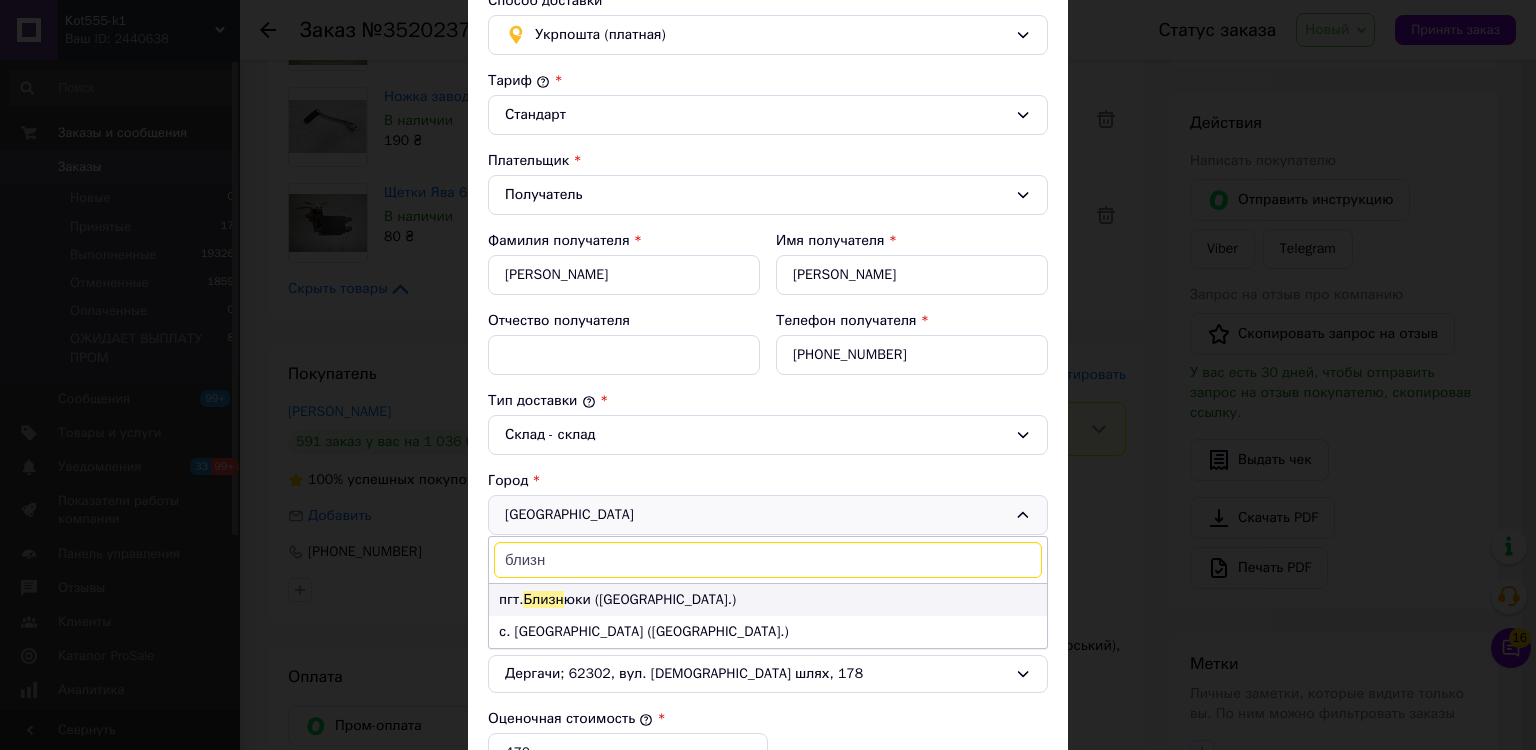 type on "близн" 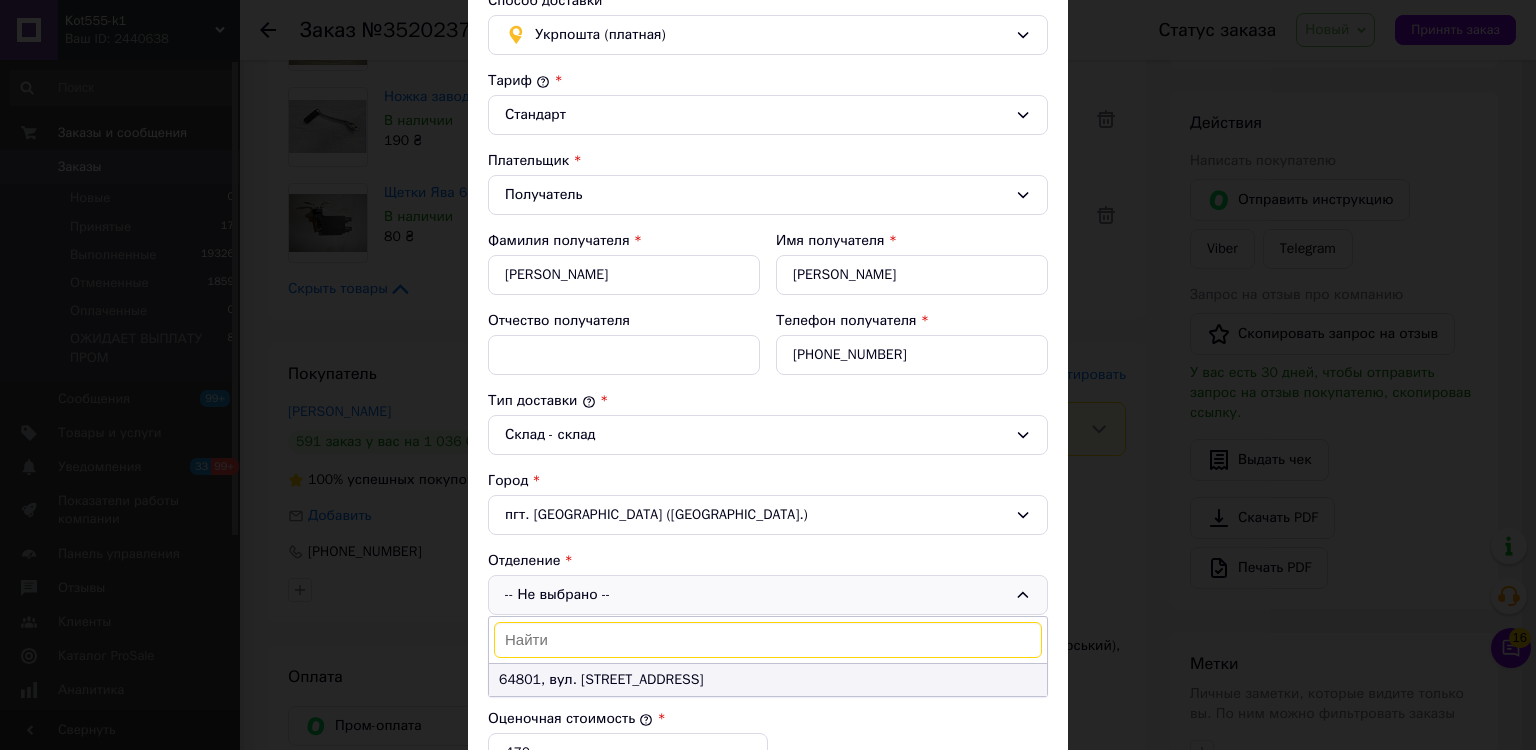 click on "64801, вул. Свободи, 4" at bounding box center (768, 680) 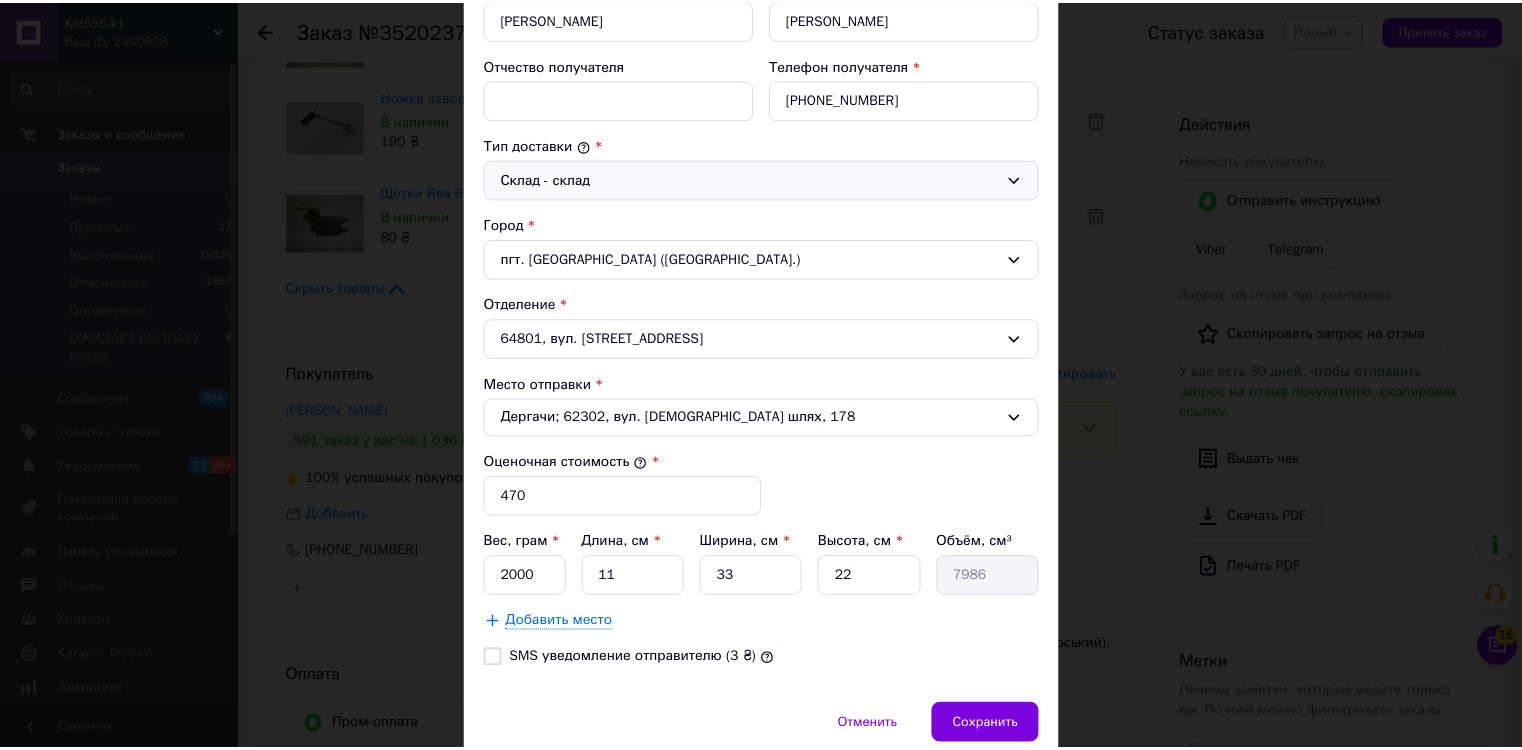 scroll, scrollTop: 480, scrollLeft: 0, axis: vertical 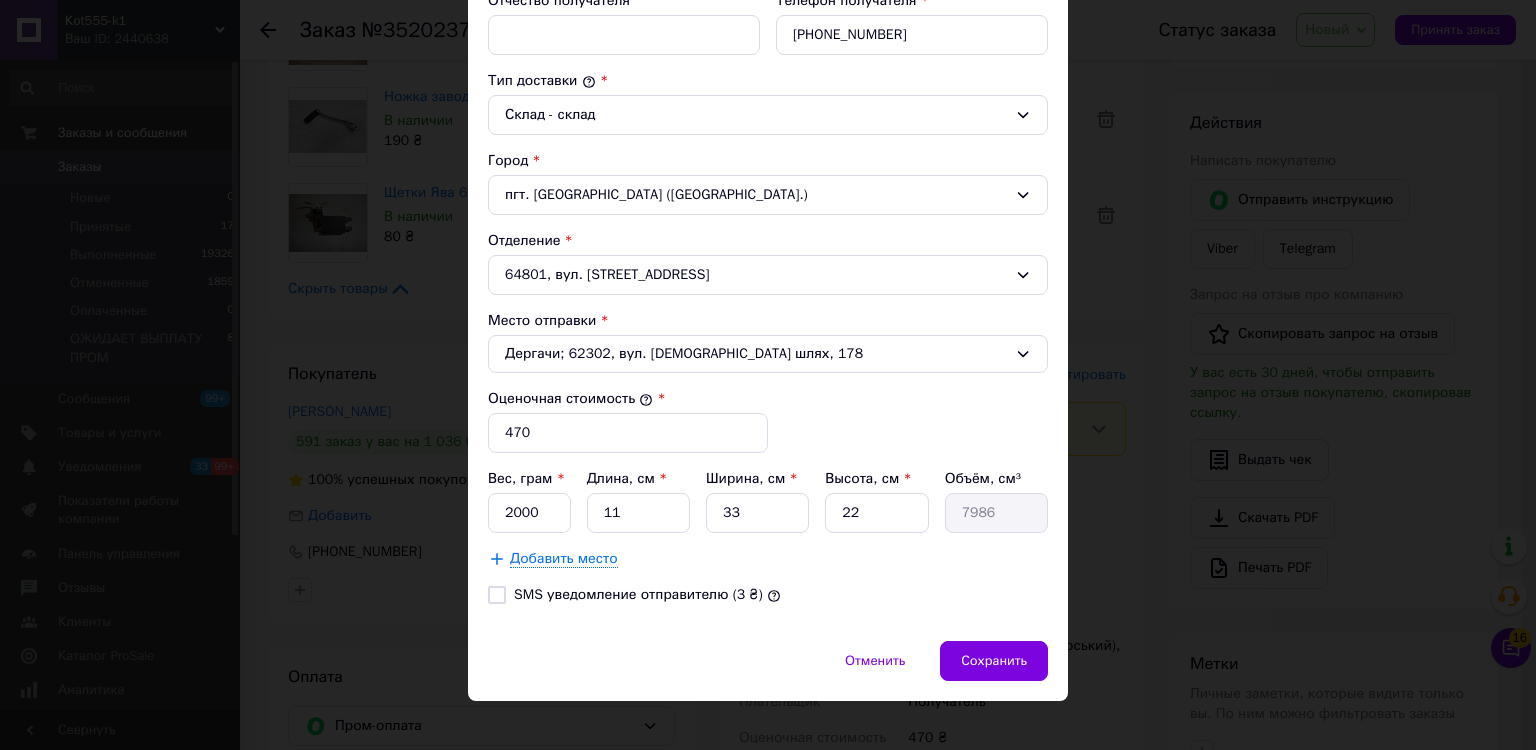 click on "SMS уведомление отправителю (3 ₴)" at bounding box center [497, 595] 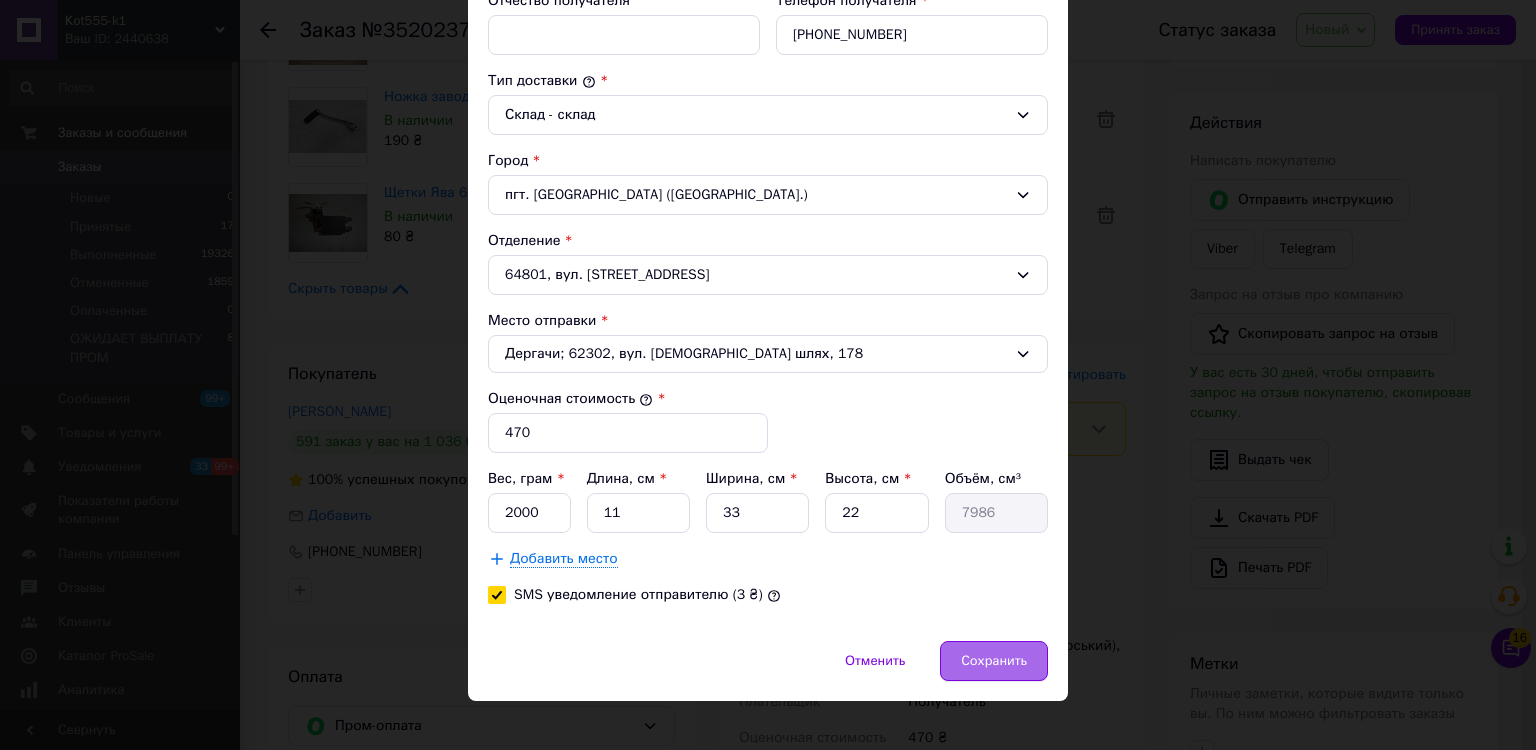 click on "Сохранить" at bounding box center [994, 661] 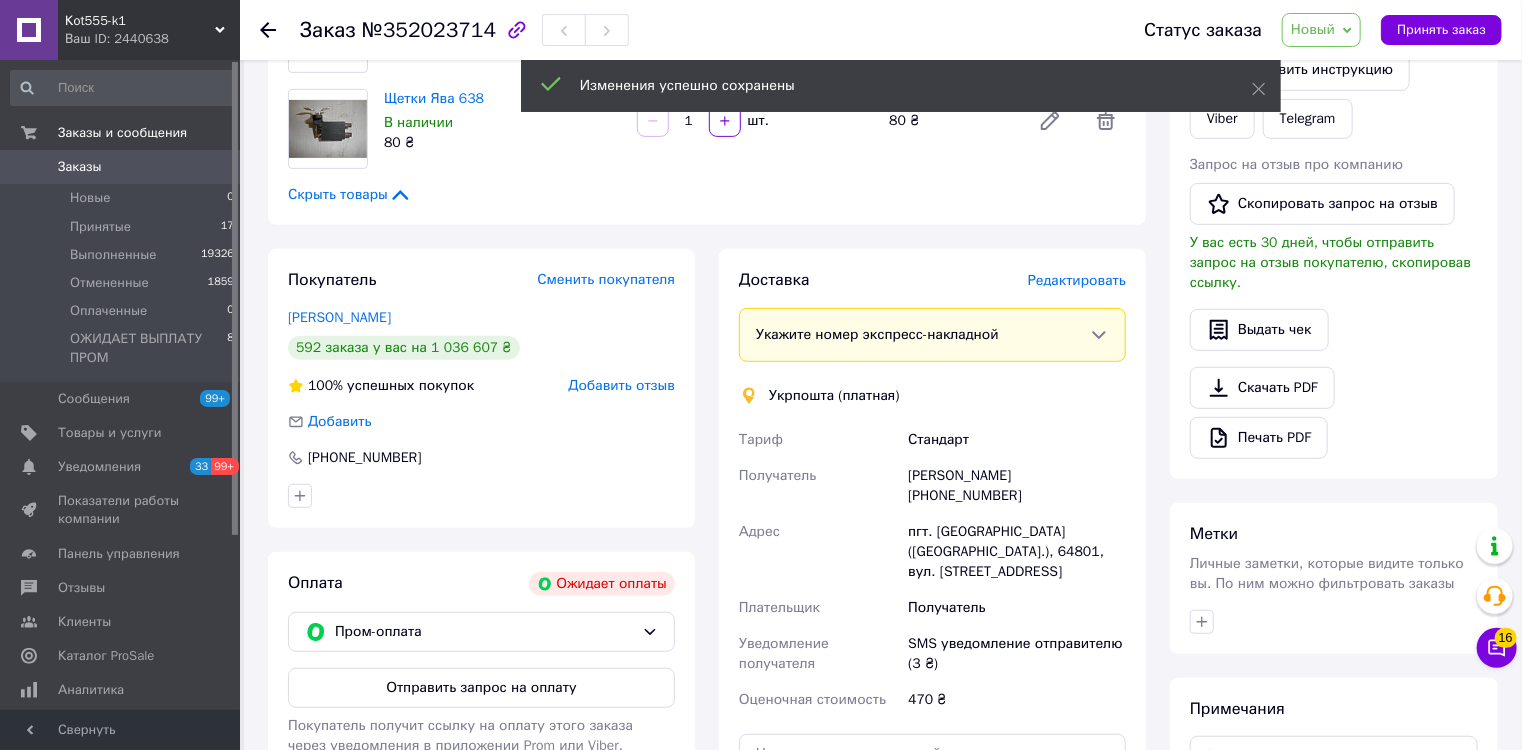 scroll, scrollTop: 480, scrollLeft: 0, axis: vertical 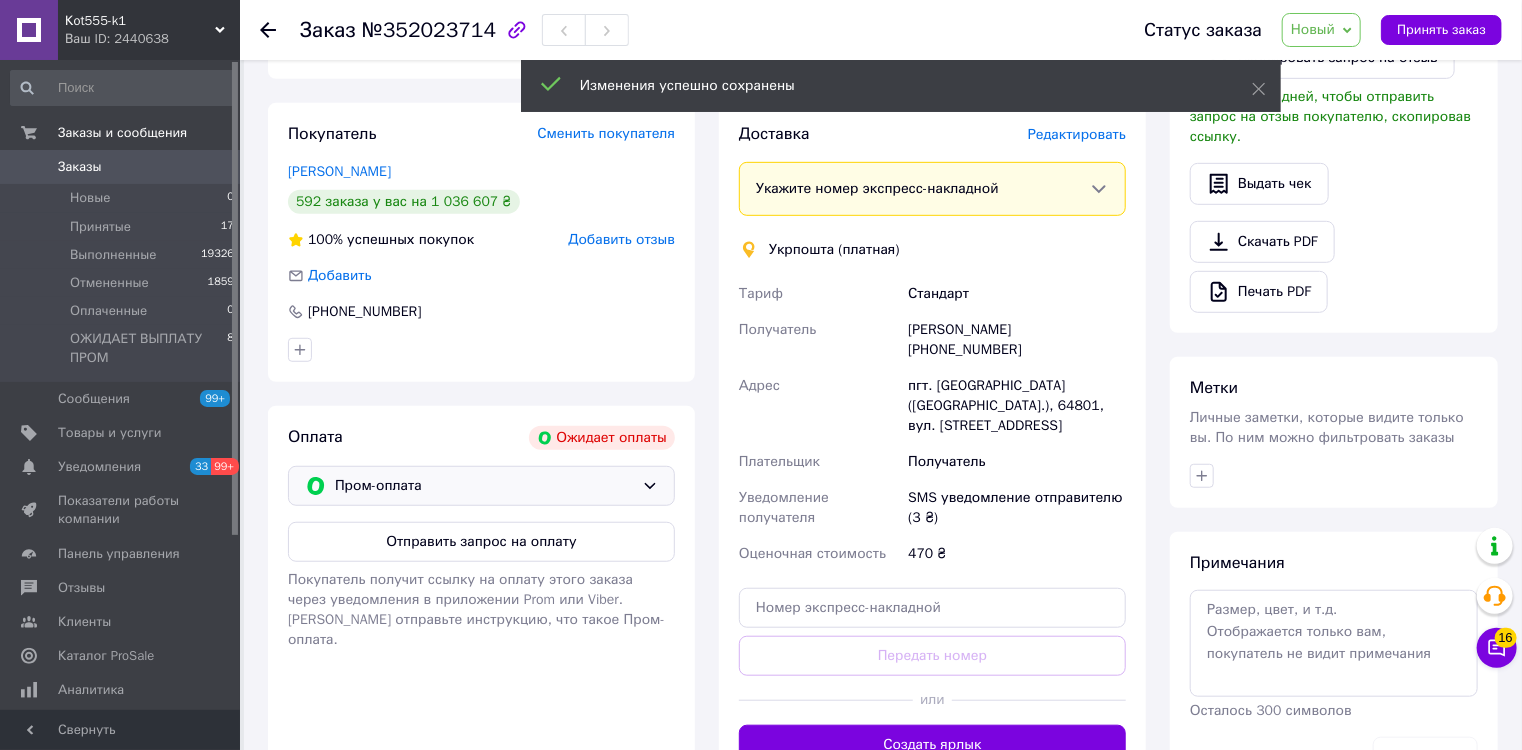 click on "Пром-оплата" at bounding box center (481, 486) 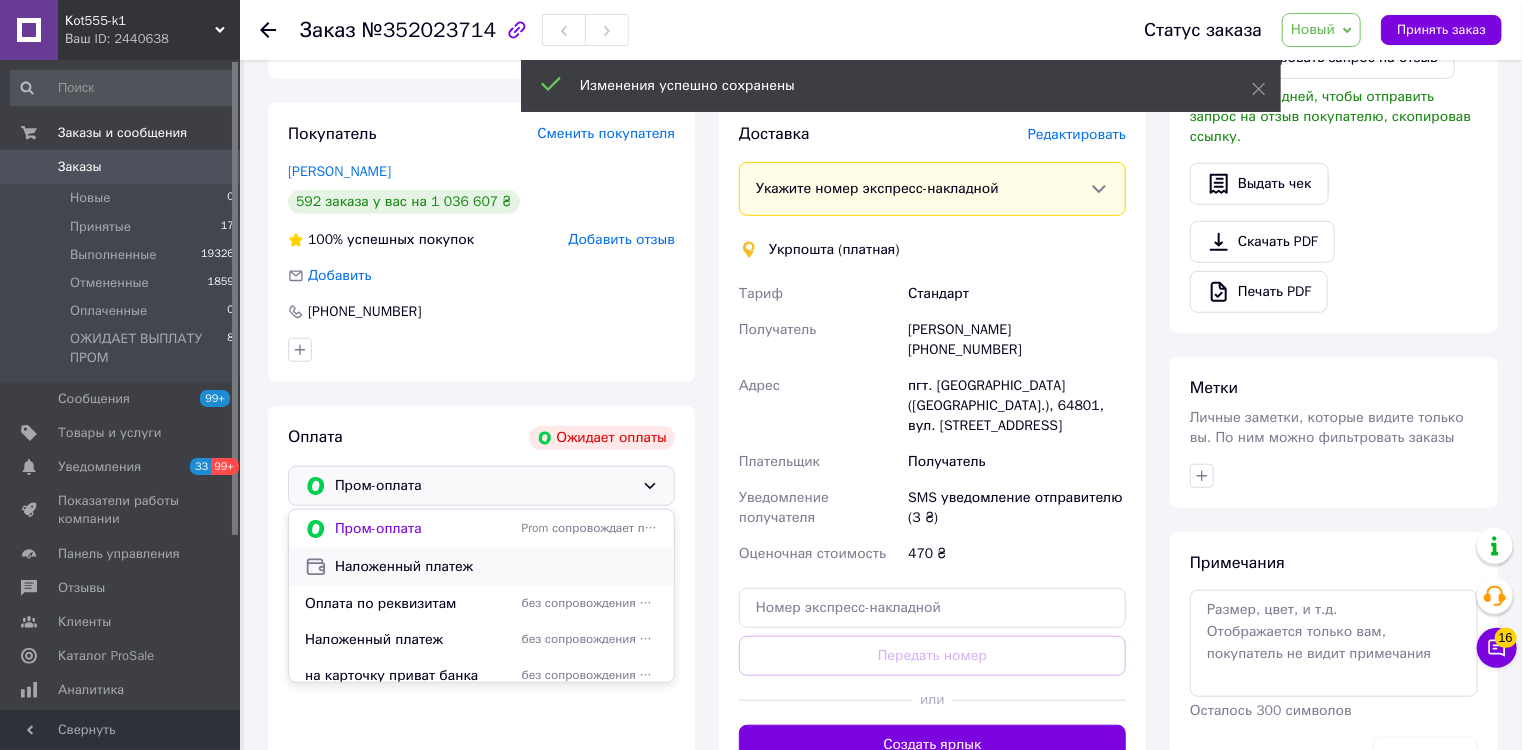 click on "Наложенный платеж" at bounding box center (496, 567) 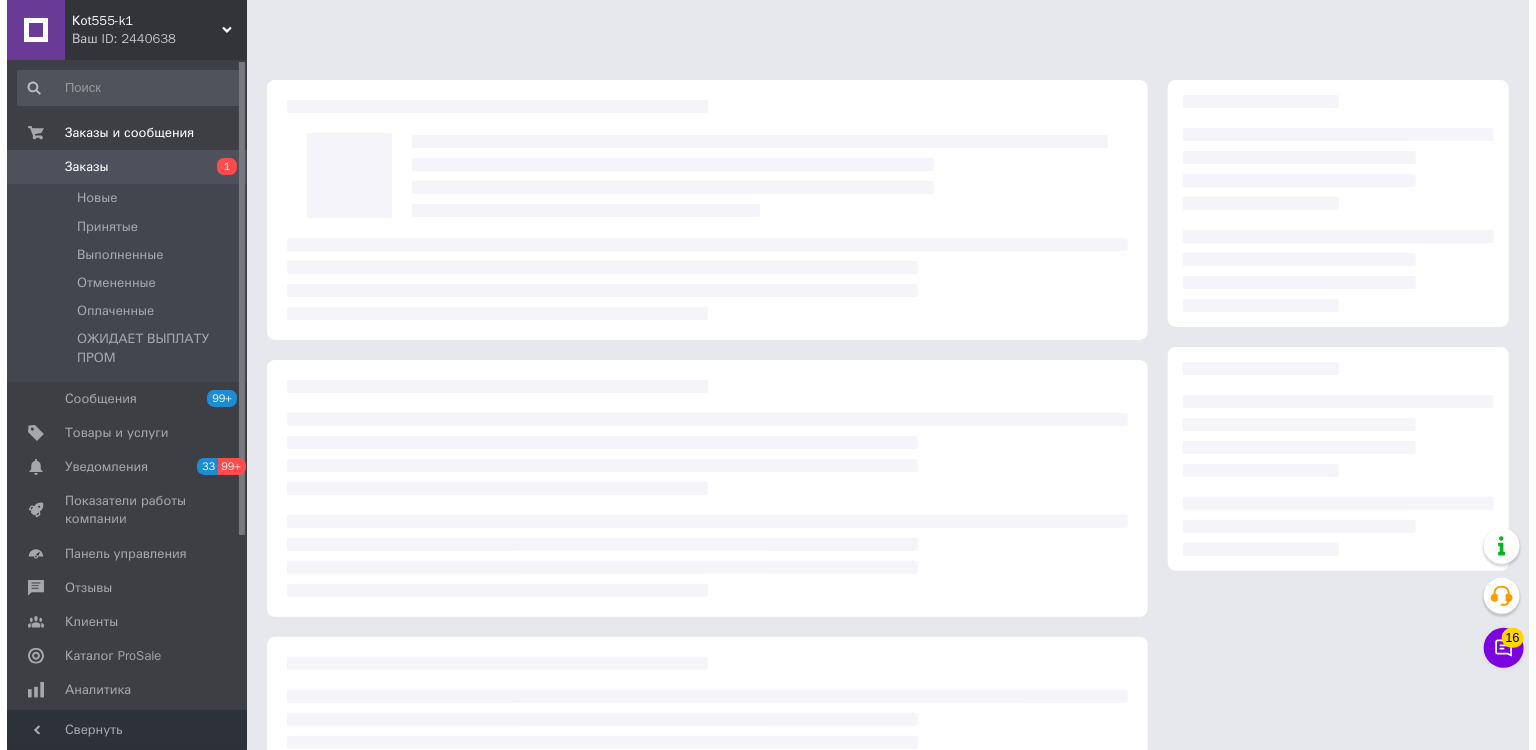 scroll, scrollTop: 164, scrollLeft: 0, axis: vertical 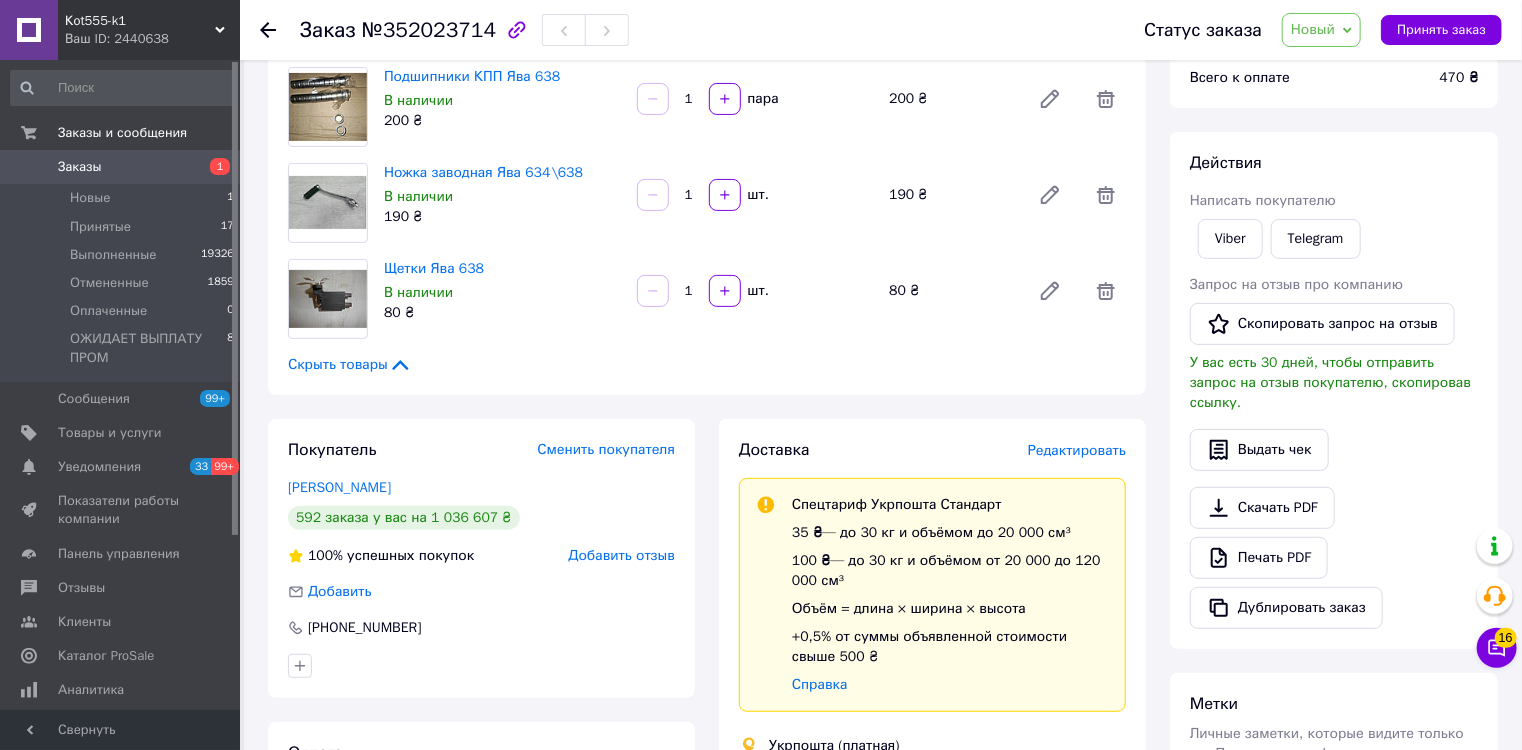 click on "Редактировать" at bounding box center [1077, 450] 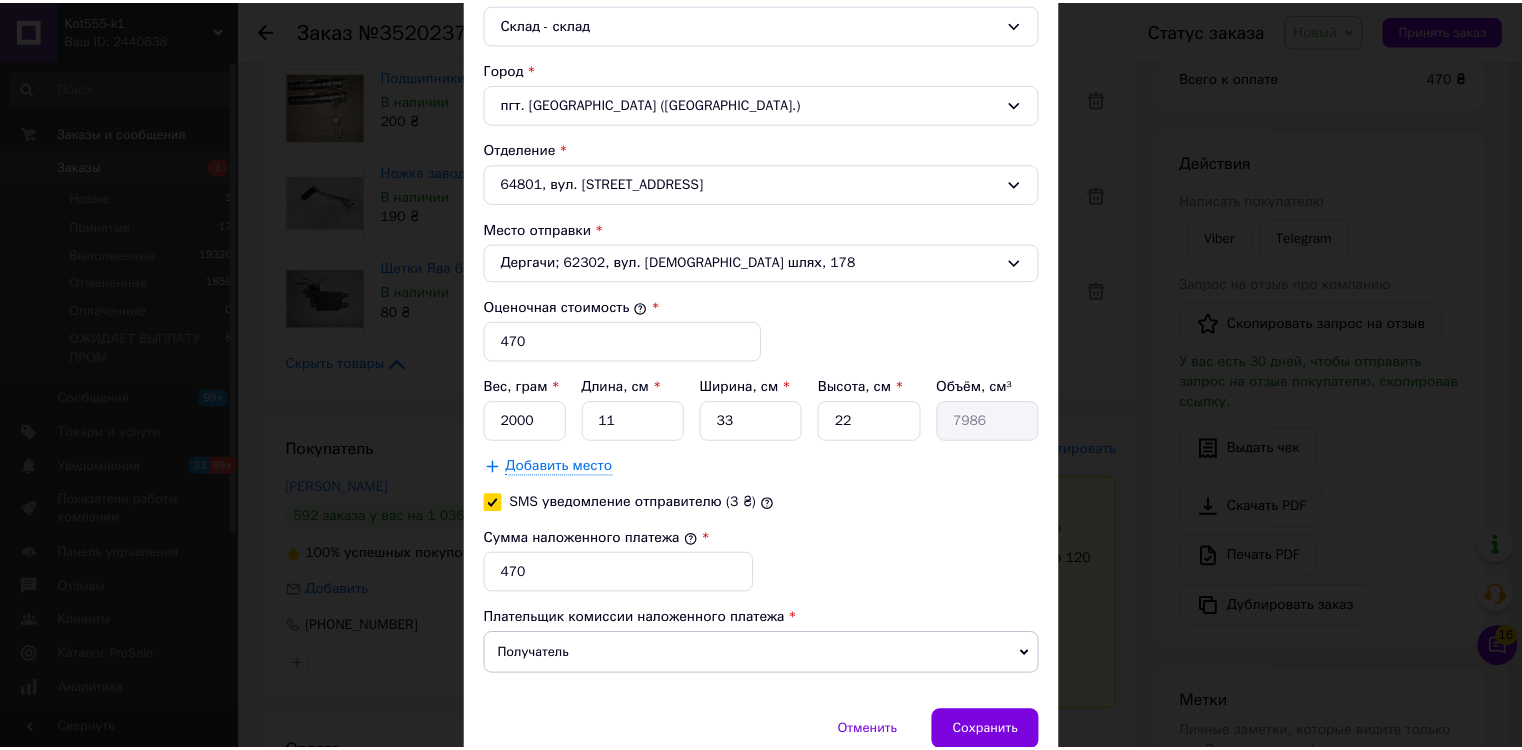 scroll, scrollTop: 657, scrollLeft: 0, axis: vertical 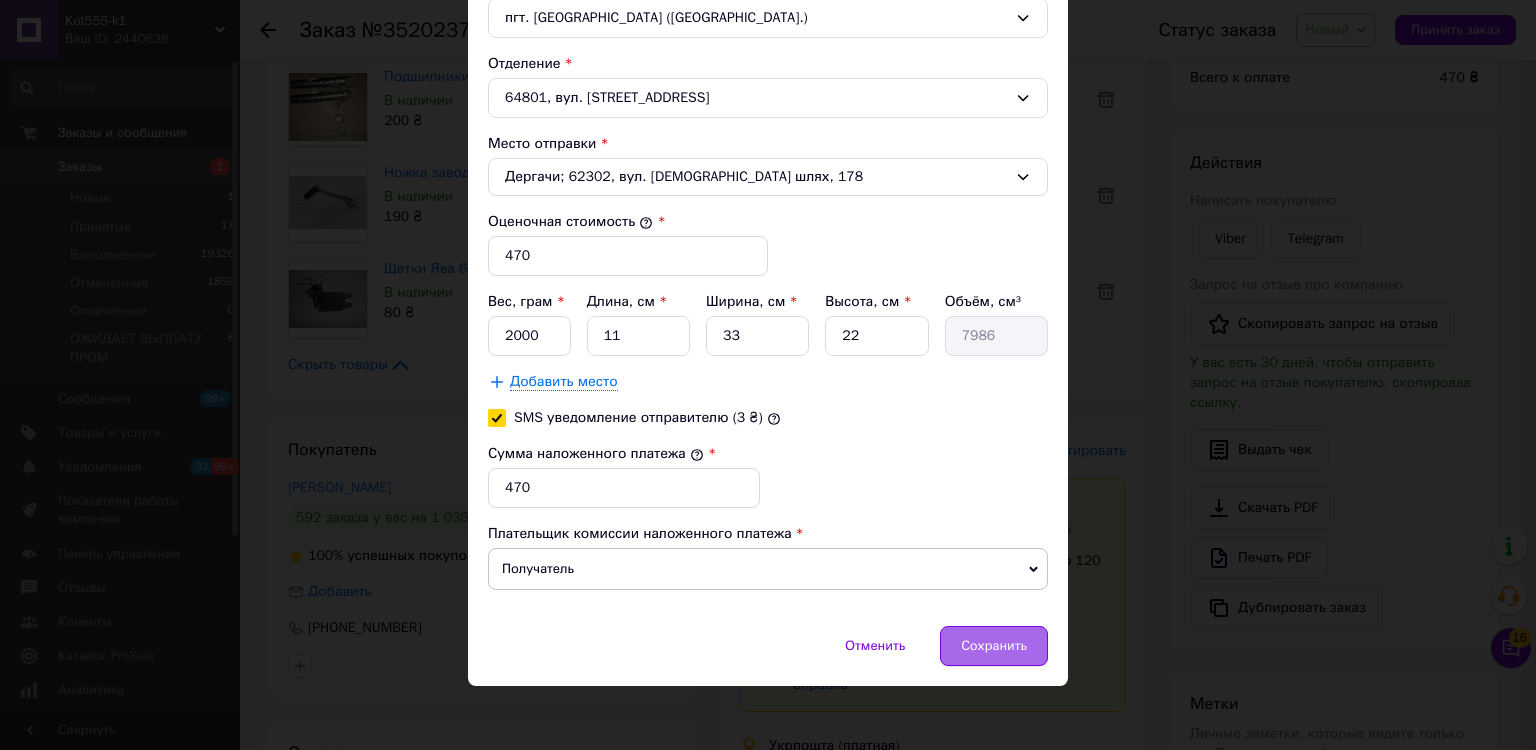 click on "Сохранить" at bounding box center (994, 646) 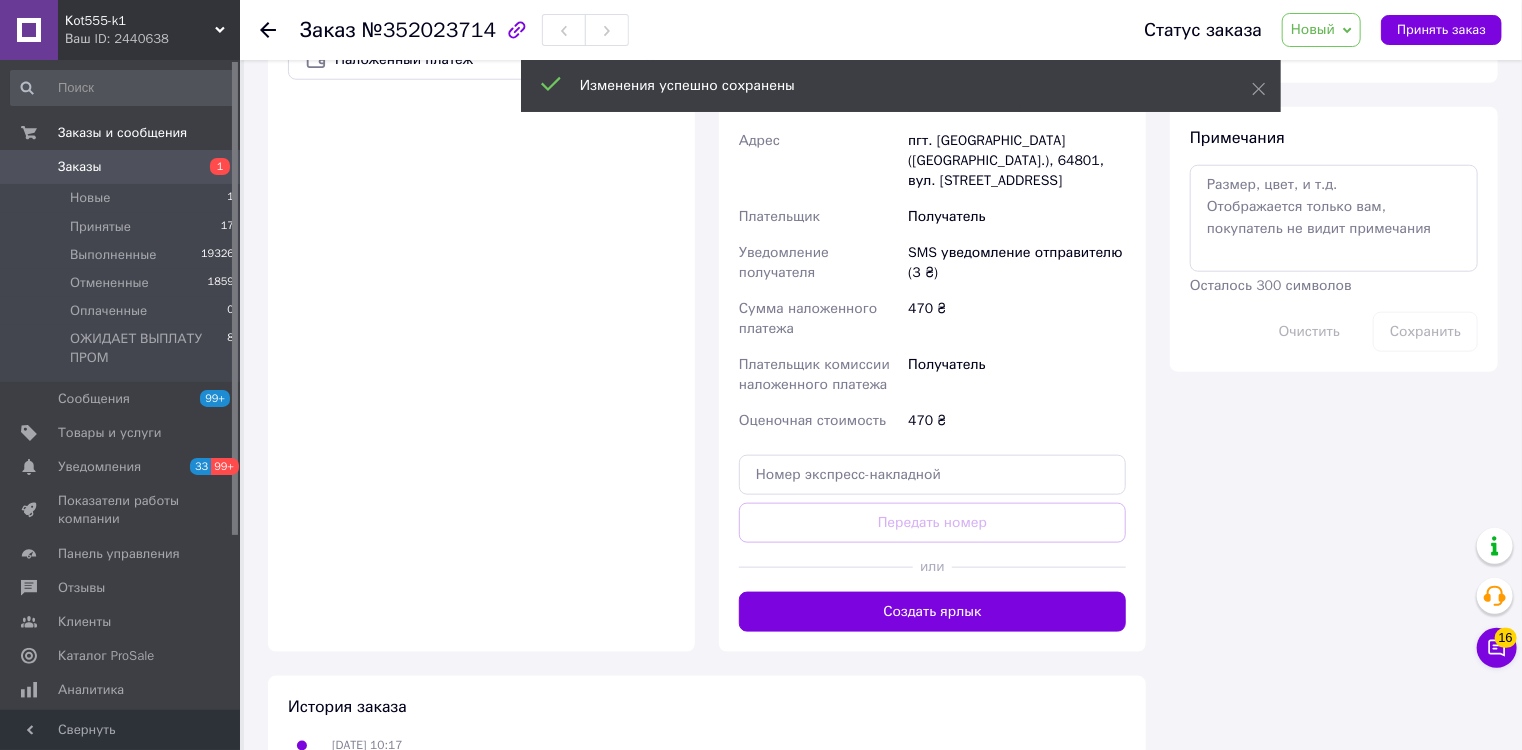 scroll, scrollTop: 964, scrollLeft: 0, axis: vertical 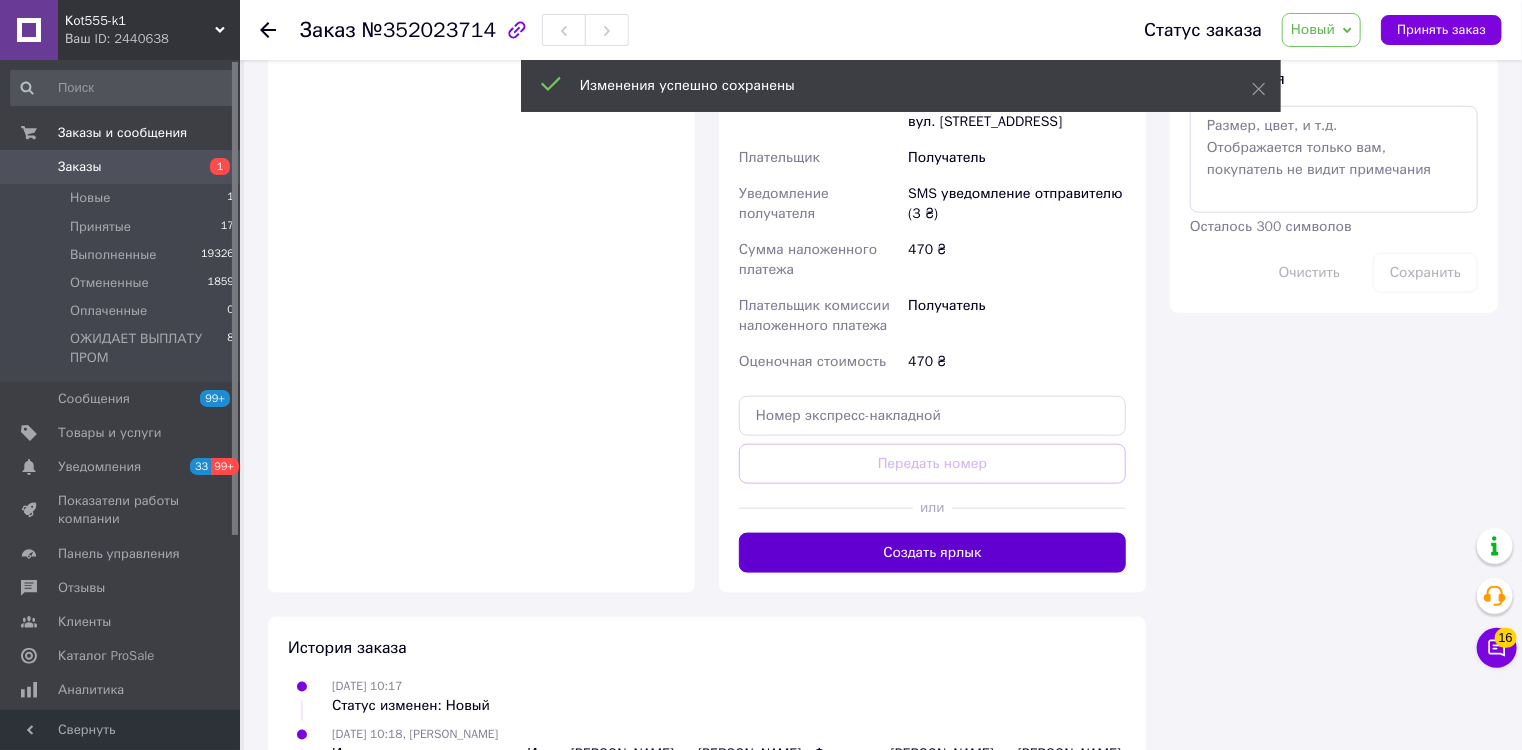 click on "Создать ярлык" at bounding box center [932, 553] 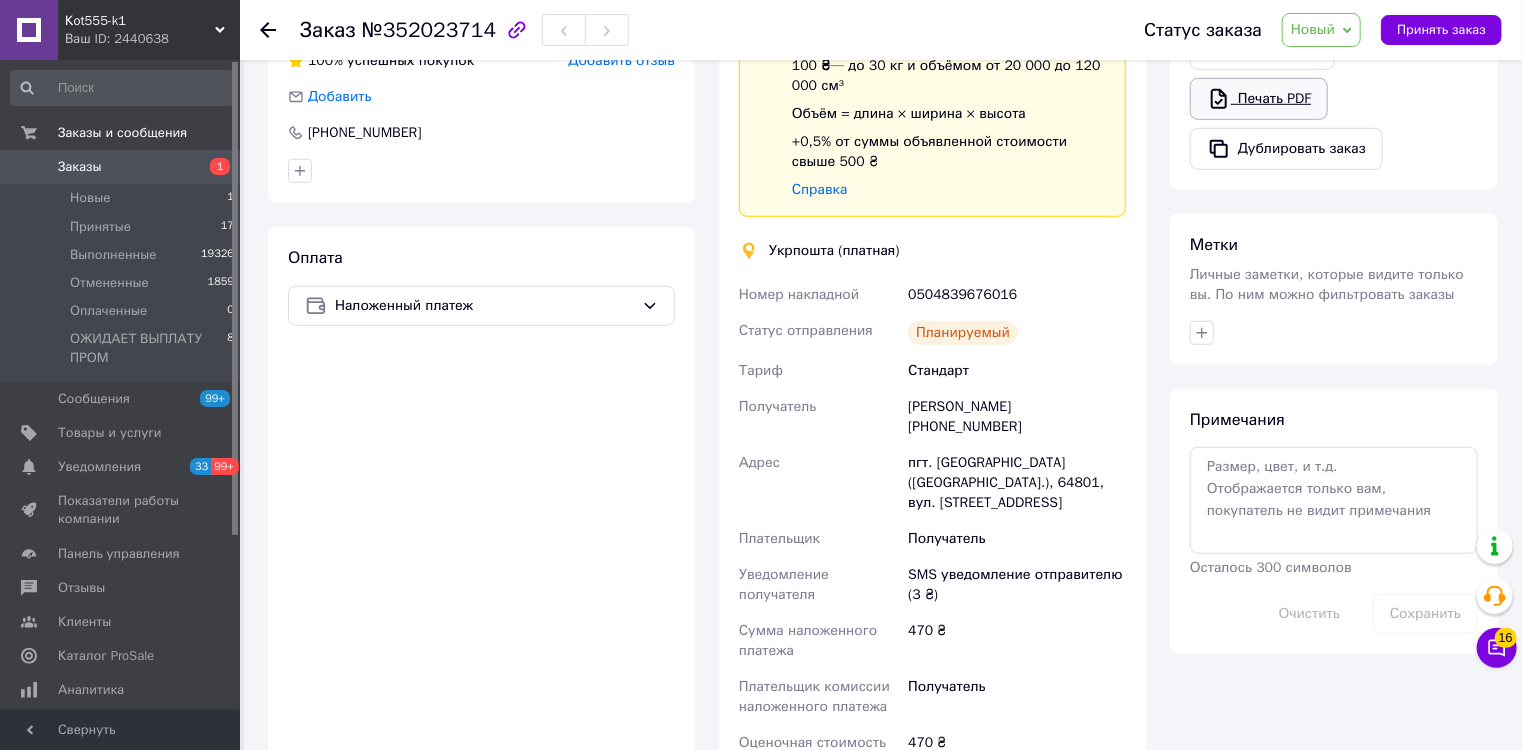 scroll, scrollTop: 484, scrollLeft: 0, axis: vertical 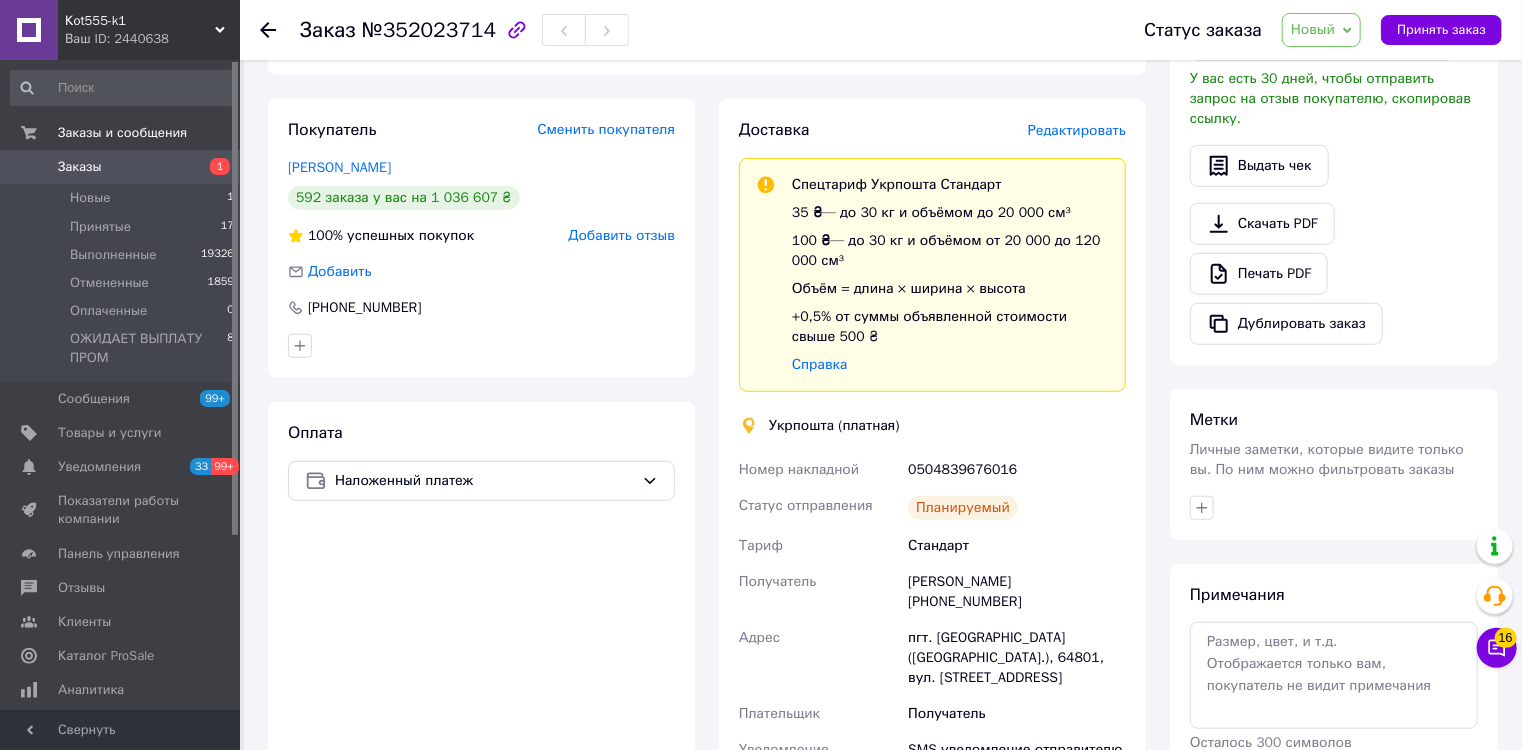 click on "Новый" at bounding box center [1321, 30] 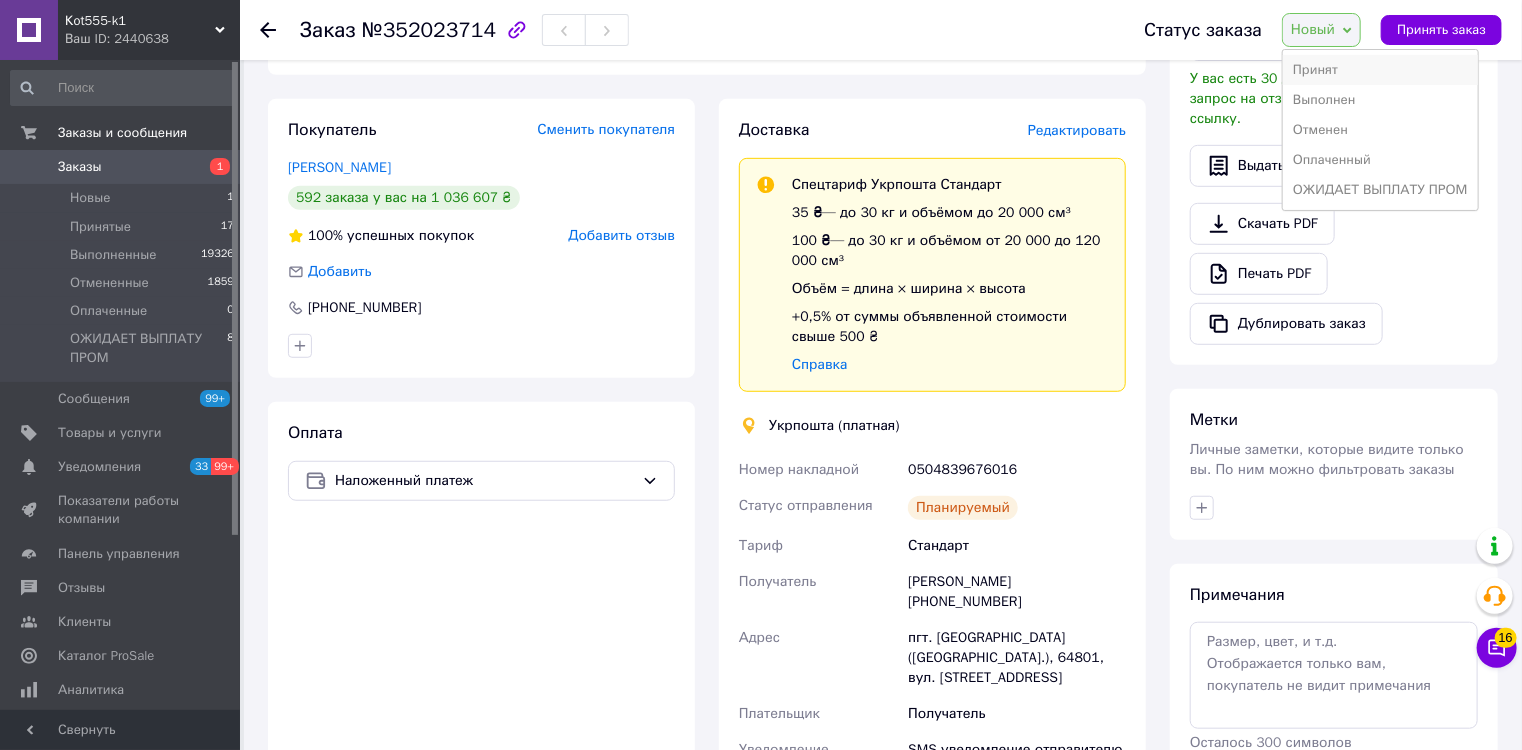 click on "Принят" at bounding box center (1380, 70) 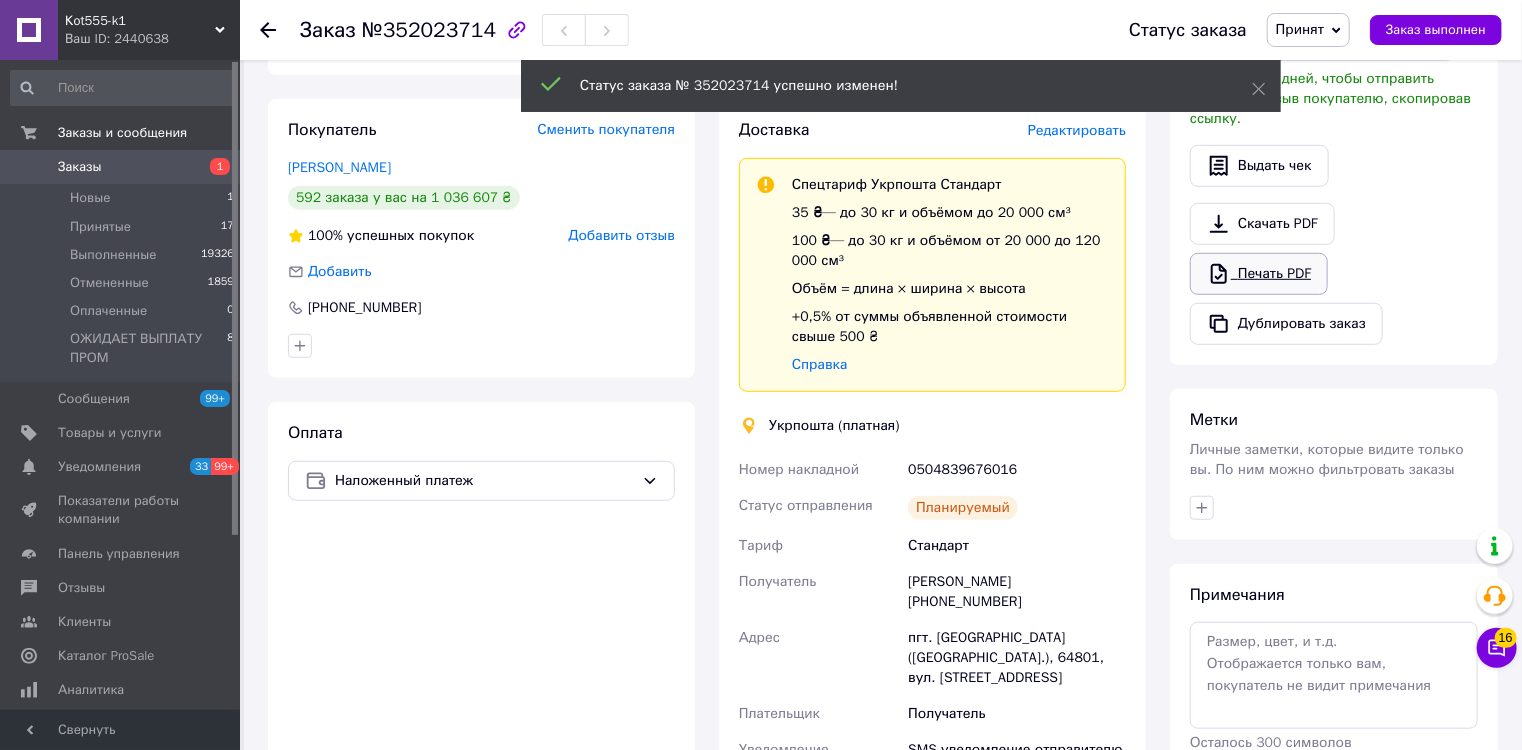 click on "Печать PDF" at bounding box center [1259, 274] 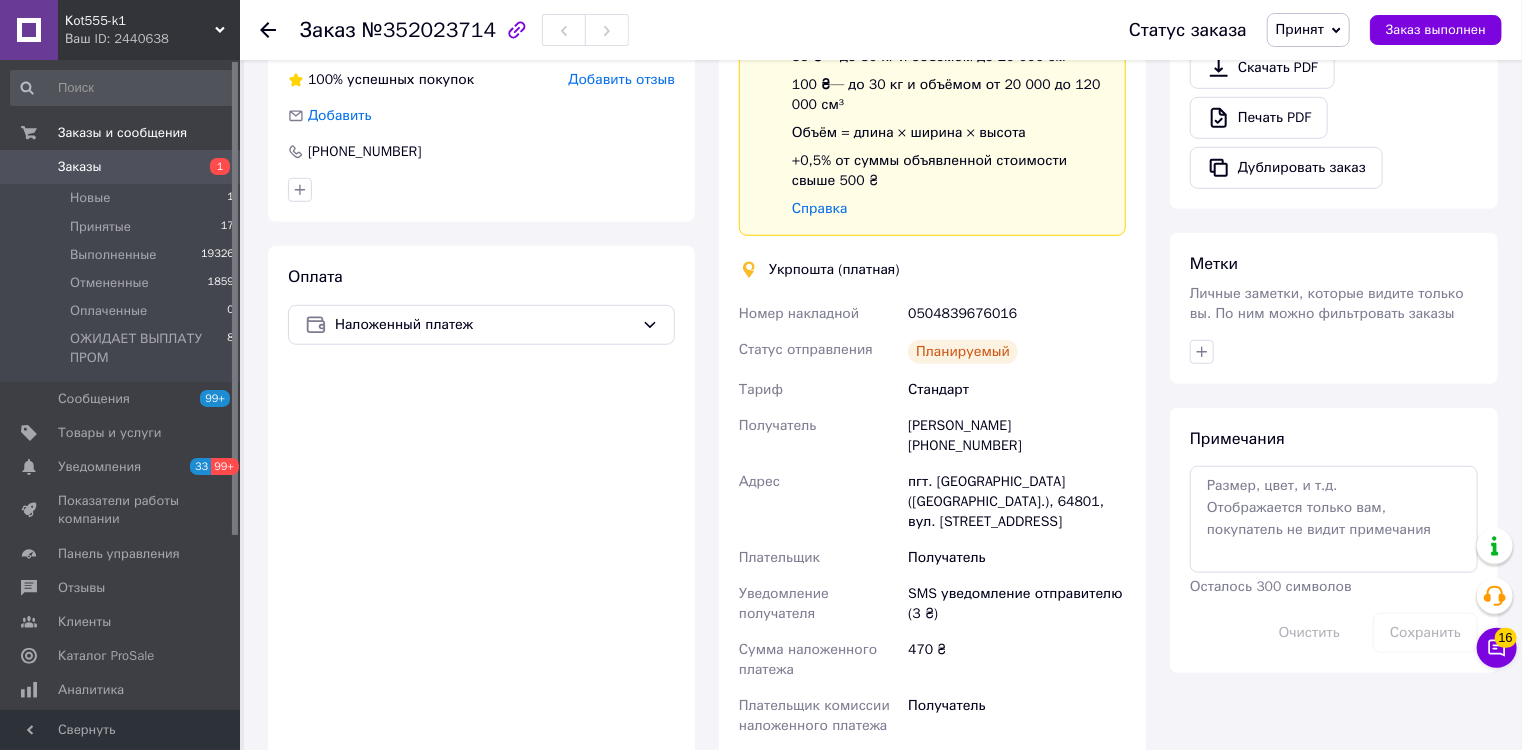 scroll, scrollTop: 1040, scrollLeft: 0, axis: vertical 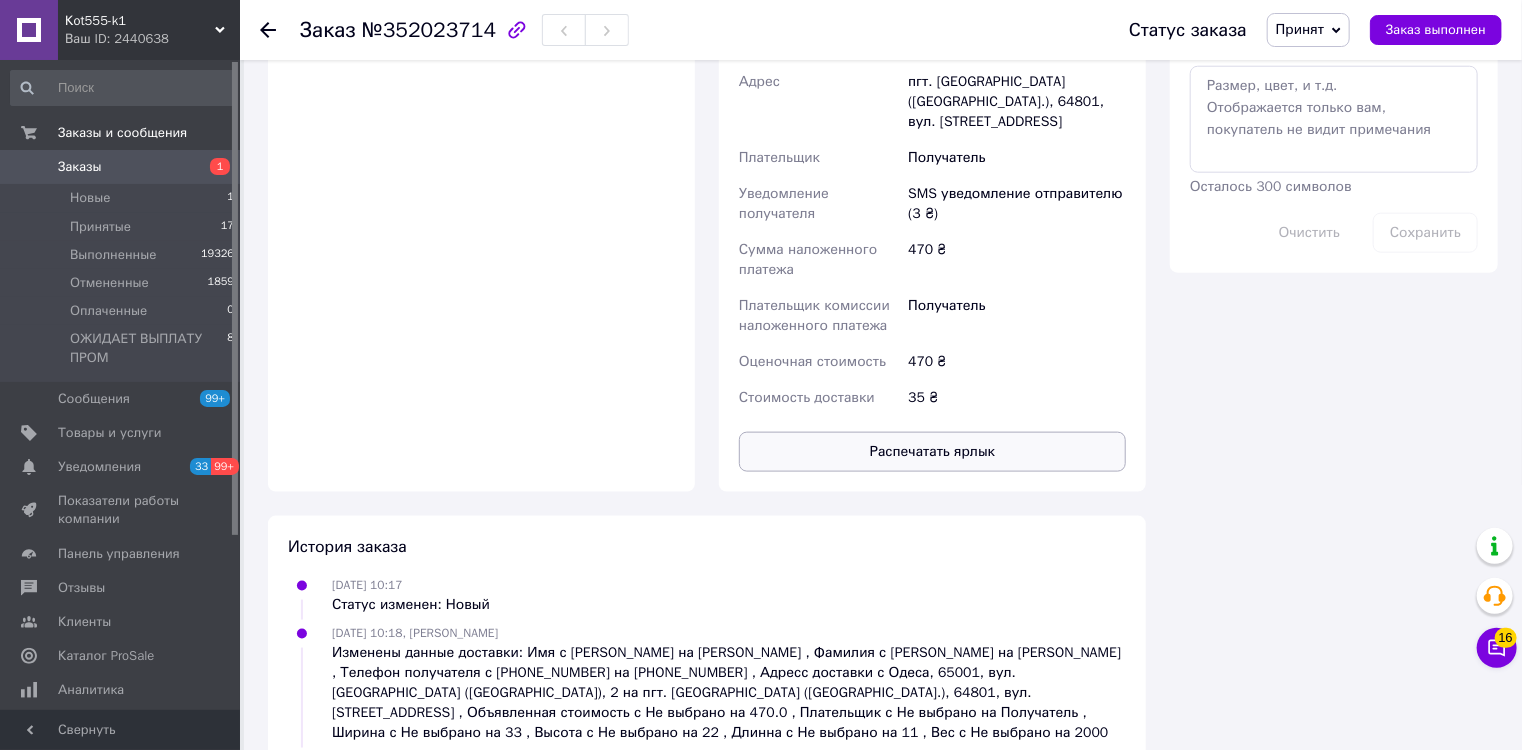 click on "Распечатать ярлык" at bounding box center (932, 452) 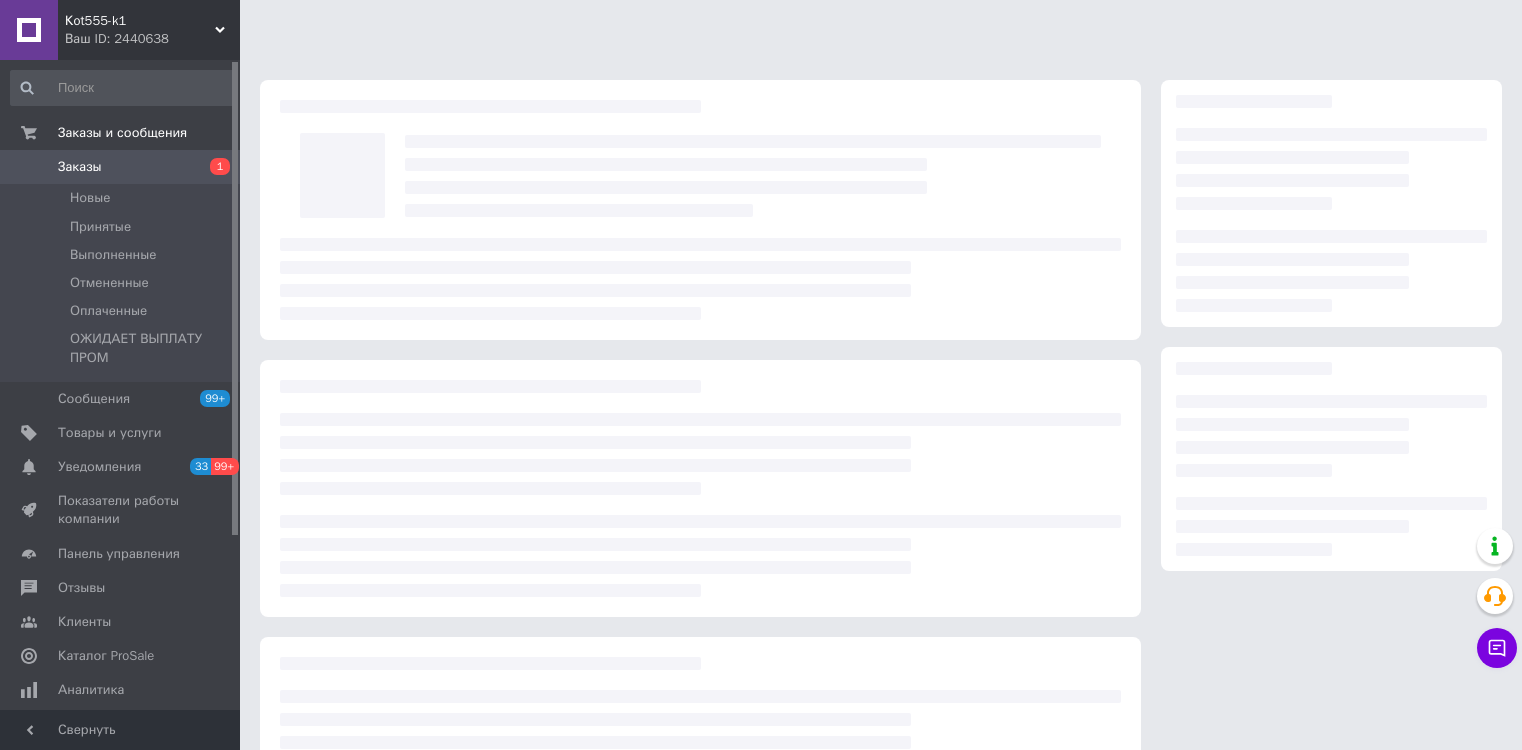scroll, scrollTop: 0, scrollLeft: 0, axis: both 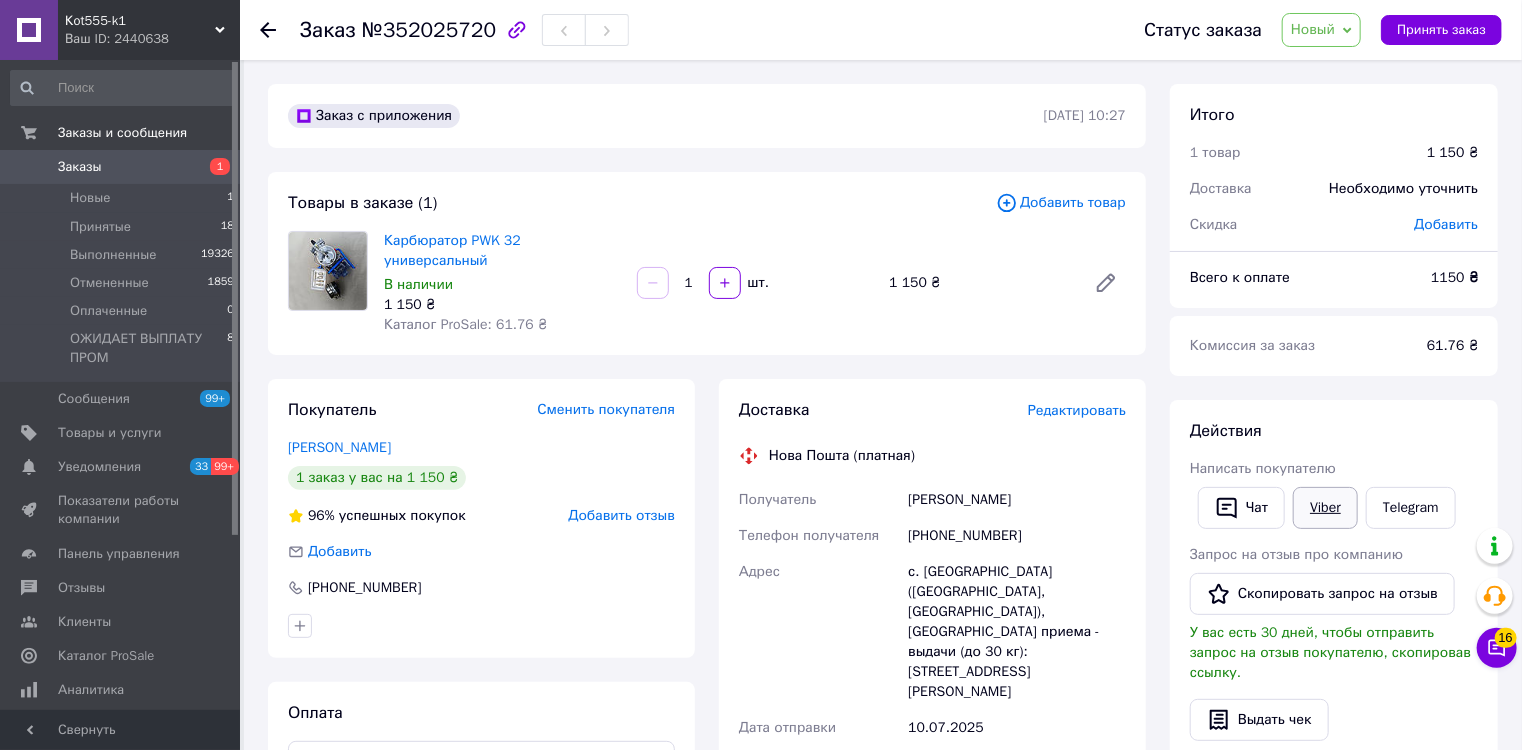 click on "Viber" at bounding box center (1325, 508) 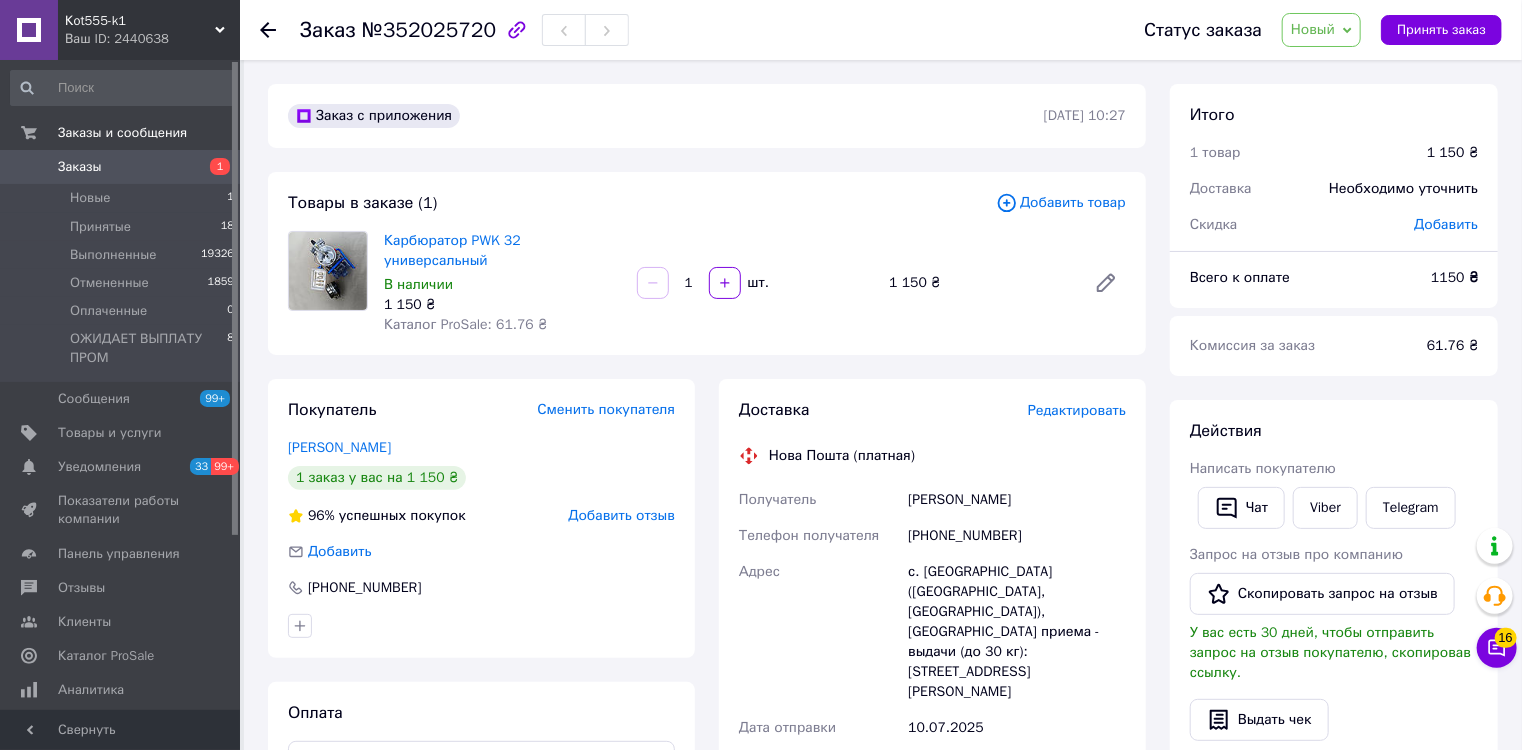 click on "Заказ с приложения [DATE] 10:27 Товары в заказе (1) Добавить товар Карбюратор PWK 32 универсальный В наличии 1 150 ₴ Каталог ProSale: 61.76 ₴  1   шт. 1 150 ₴ Покупатель Сменить покупателя [PERSON_NAME] 1 заказ у вас на 1 150 ₴ 96%   успешных покупок Добавить отзыв Добавить [PHONE_NUMBER] Оплата Наложенный платеж Доставка Редактировать Нова Пошта (платная) Получатель [PERSON_NAME] Телефон получателя [PHONE_NUMBER] Адрес с. [GEOGRAPHIC_DATA] ([GEOGRAPHIC_DATA], [GEOGRAPHIC_DATA]), Пункт приема - выдачи (до 30 кг): [STREET_ADDRESS][PERSON_NAME] Дата отправки [DATE] Плательщик Получатель 1 150 ₴ 1 150 ₴ 1150" at bounding box center (707, 733) 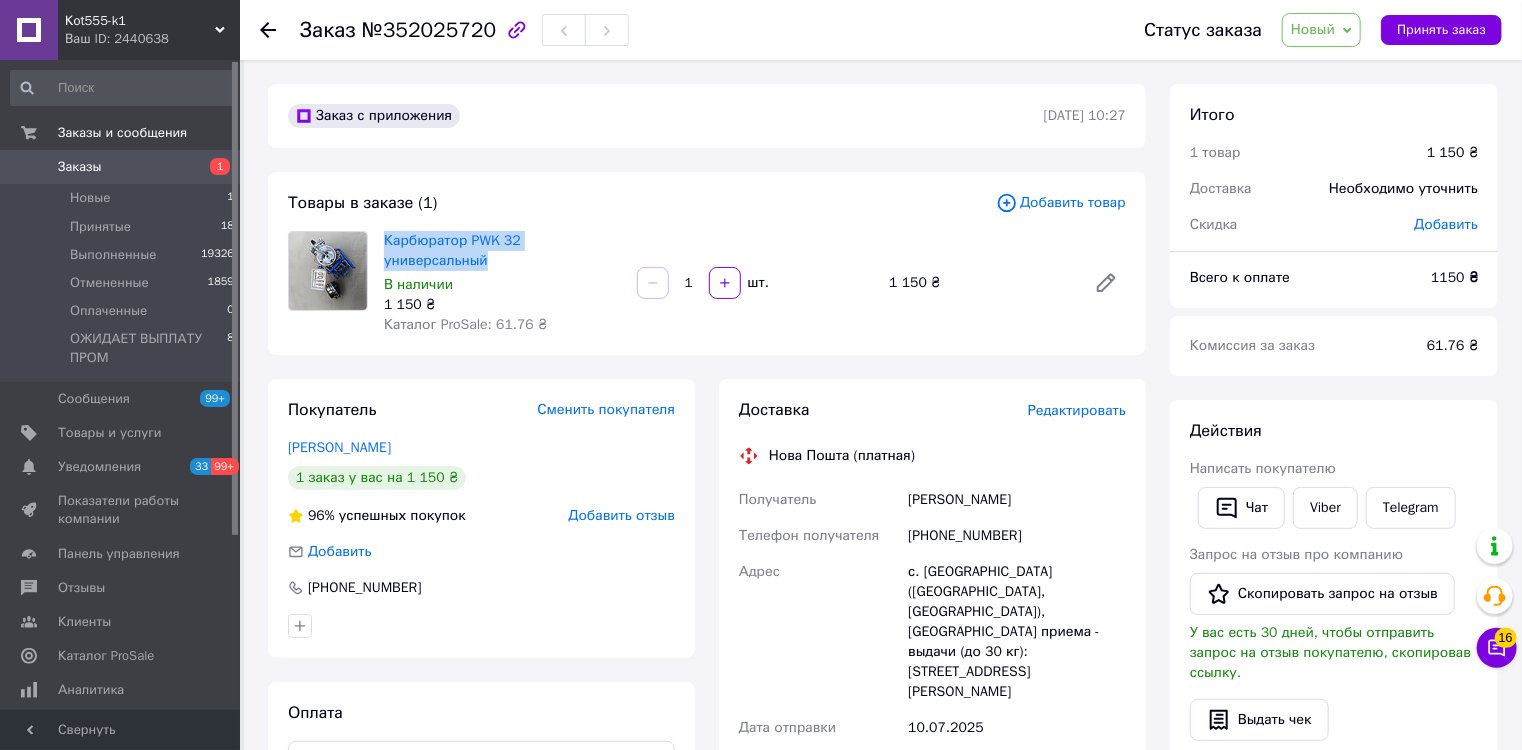 drag, startPoint x: 624, startPoint y: 241, endPoint x: 382, endPoint y: 235, distance: 242.07437 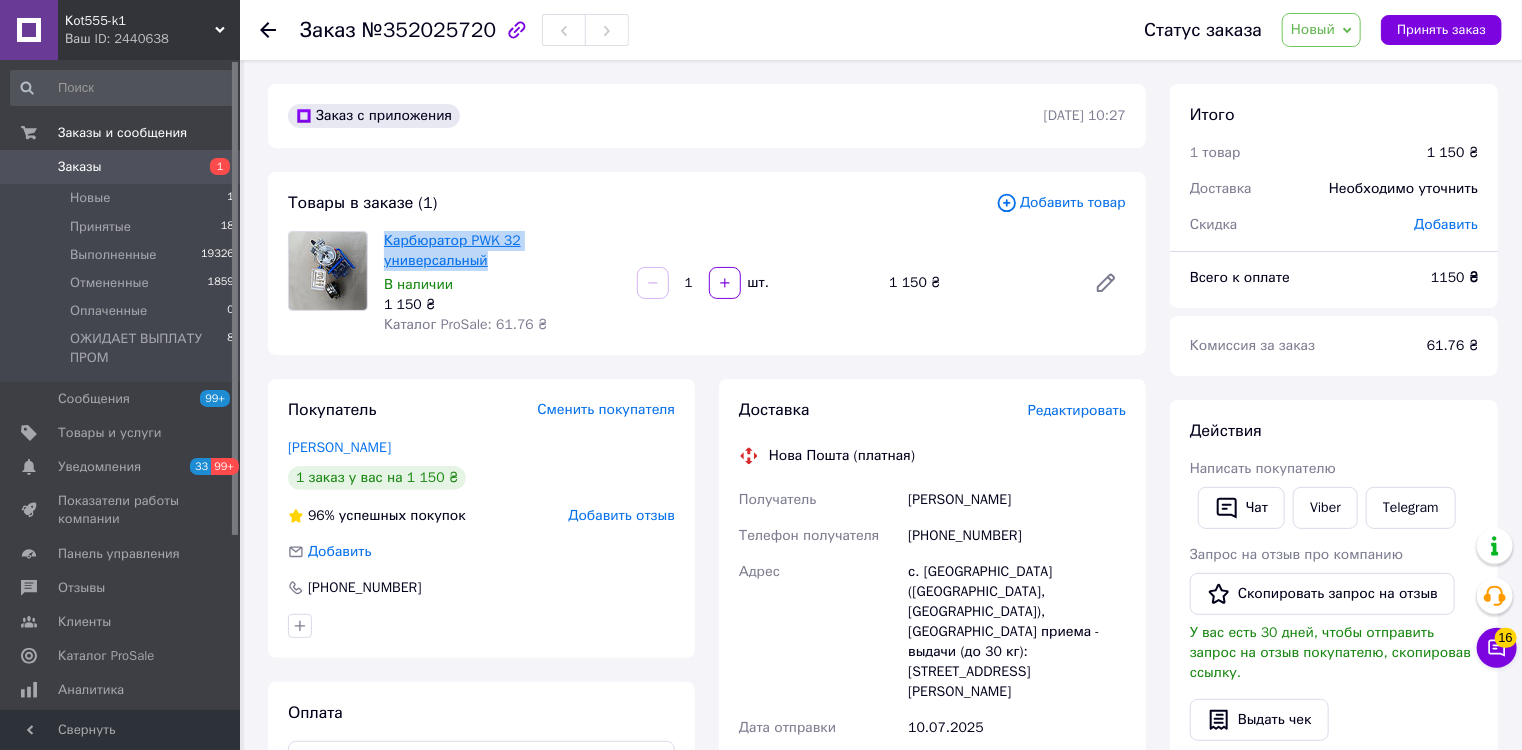 copy on "Карбюратор PWK 32 универсальный" 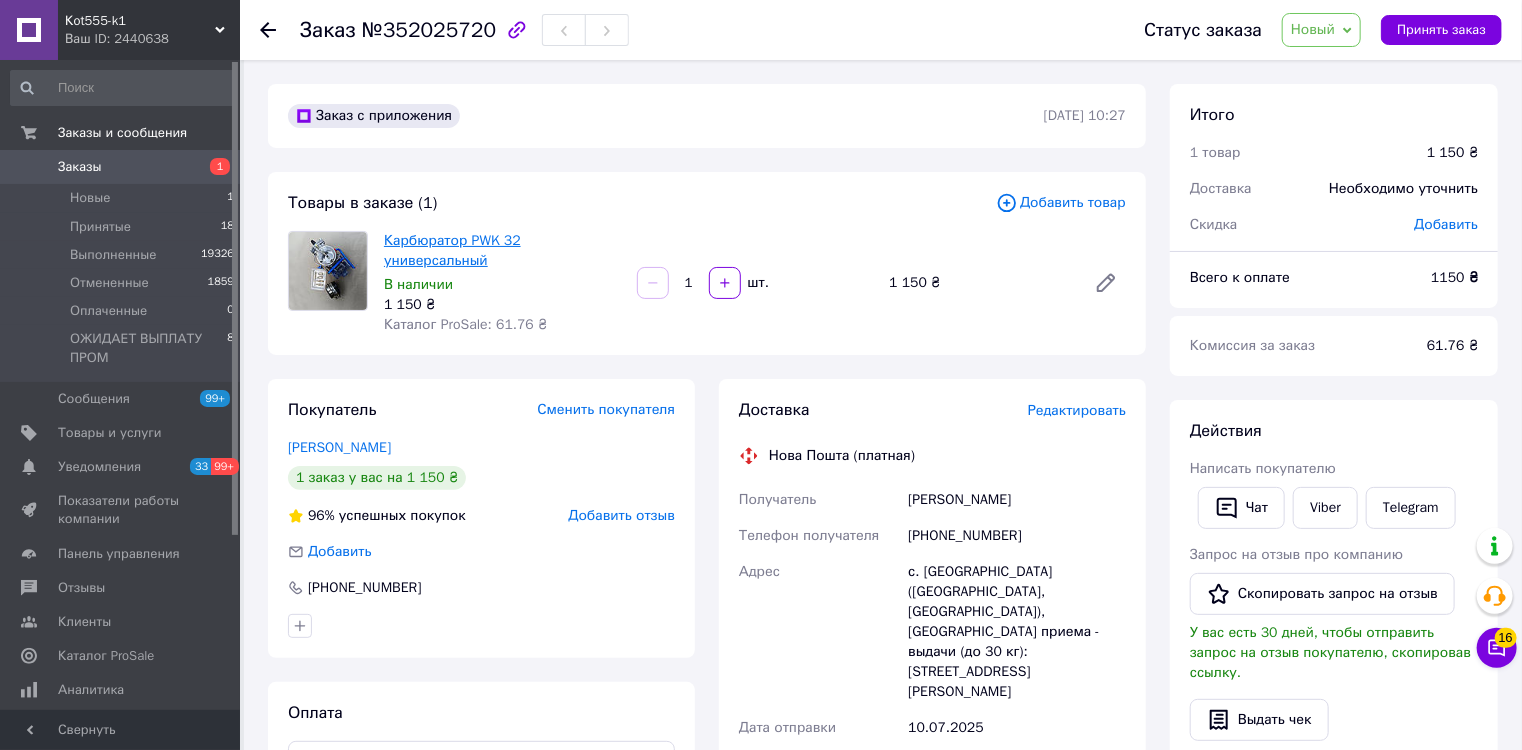 click on "Карбюратор PWK 32 универсальный" at bounding box center [452, 250] 